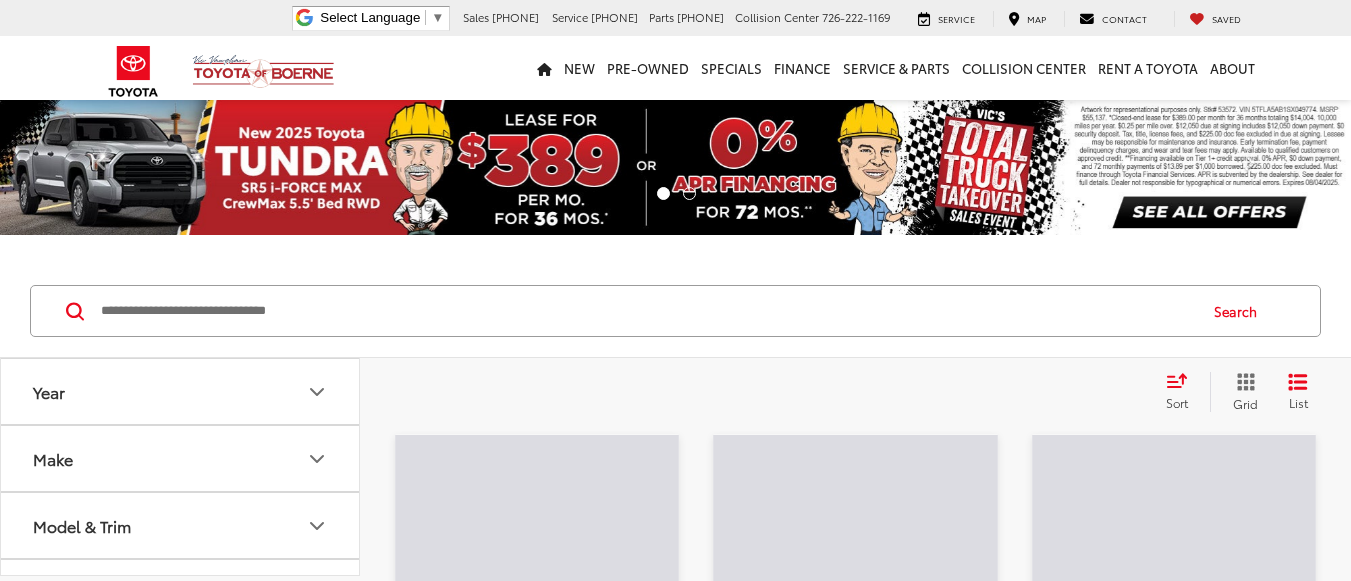 scroll, scrollTop: 0, scrollLeft: 0, axis: both 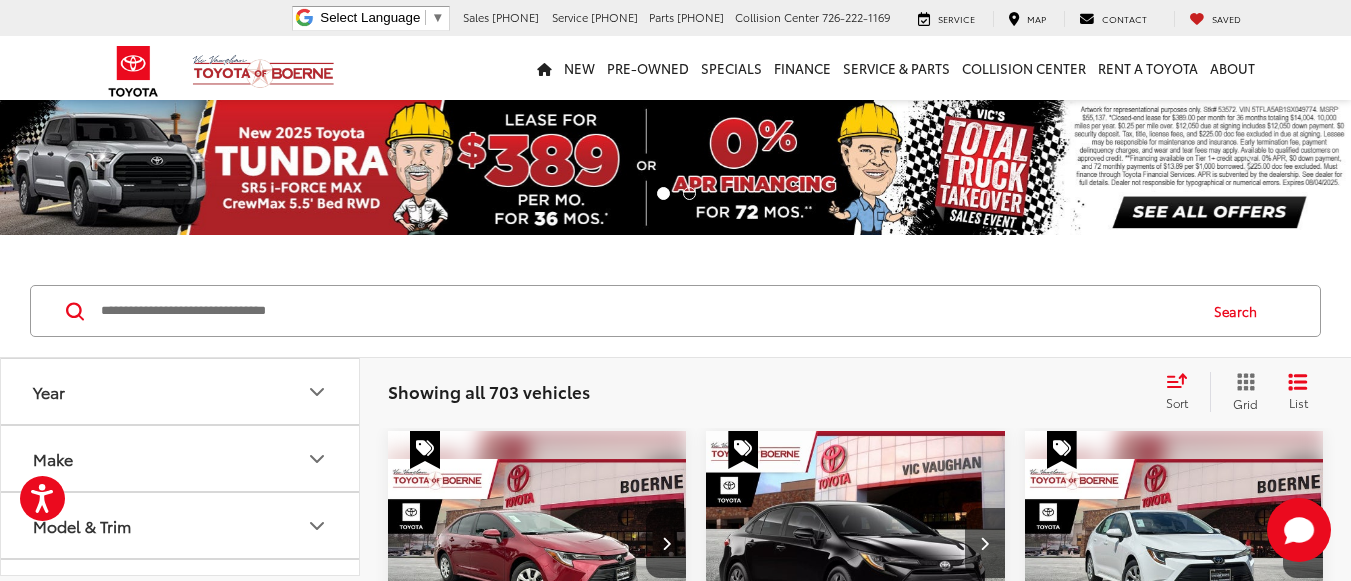 click at bounding box center (647, 311) 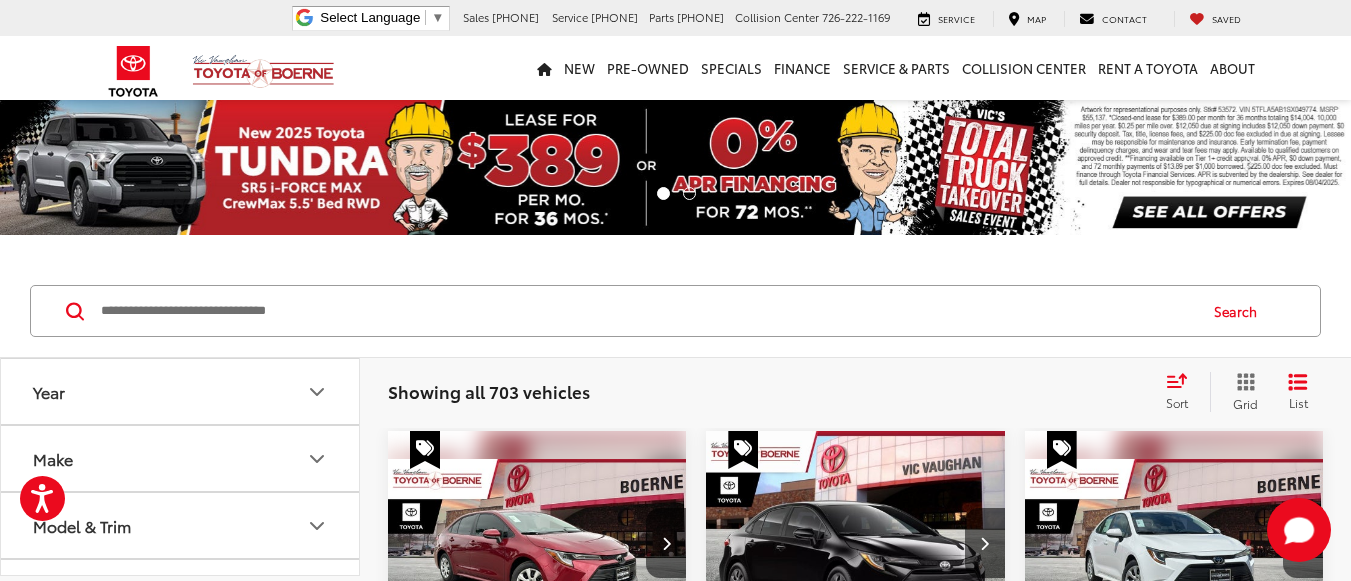 paste on "*****" 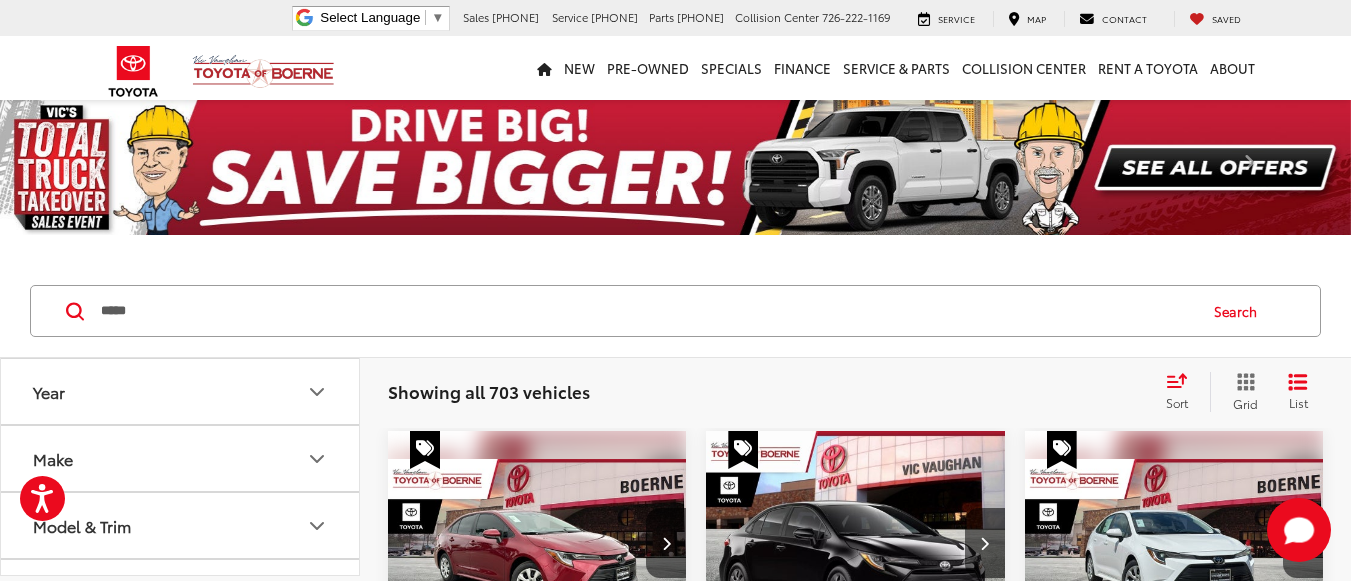 type on "*****" 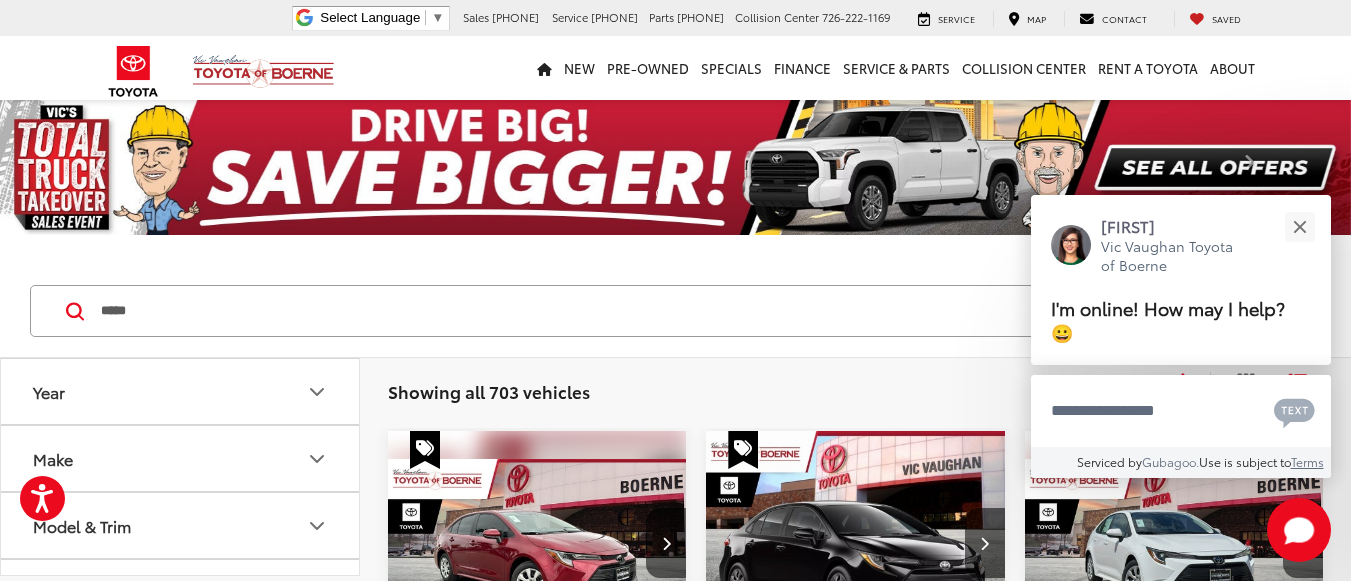 click on "Press Alt+1 for screen-reader mode, Alt+0 to cancel Accessibility Screen-Reader Guide, Feedback, and Issue Reporting | New window
Vic Vaughan Toyota of Boerne
Select Language ​ ▼
Sales
[PHONE]
Service
[PHONE]
Parts
[PHONE]
Collision Center
[PHONE]
[NUMBER] [STREET]
[CITY], [STATE] [ZIP]
Service
Map
Contact
Saved
Saved
Vic Vaughan Toyota of Boerne
Saved
Directions
New
New Vehicles
New Specials
New Tundra Inventory
Schedule Test Drive
ToyotaCare
Toyota Safety Sense
Model Research
Toyota Reviews
Toyota Comparisons" at bounding box center (675, 1861) 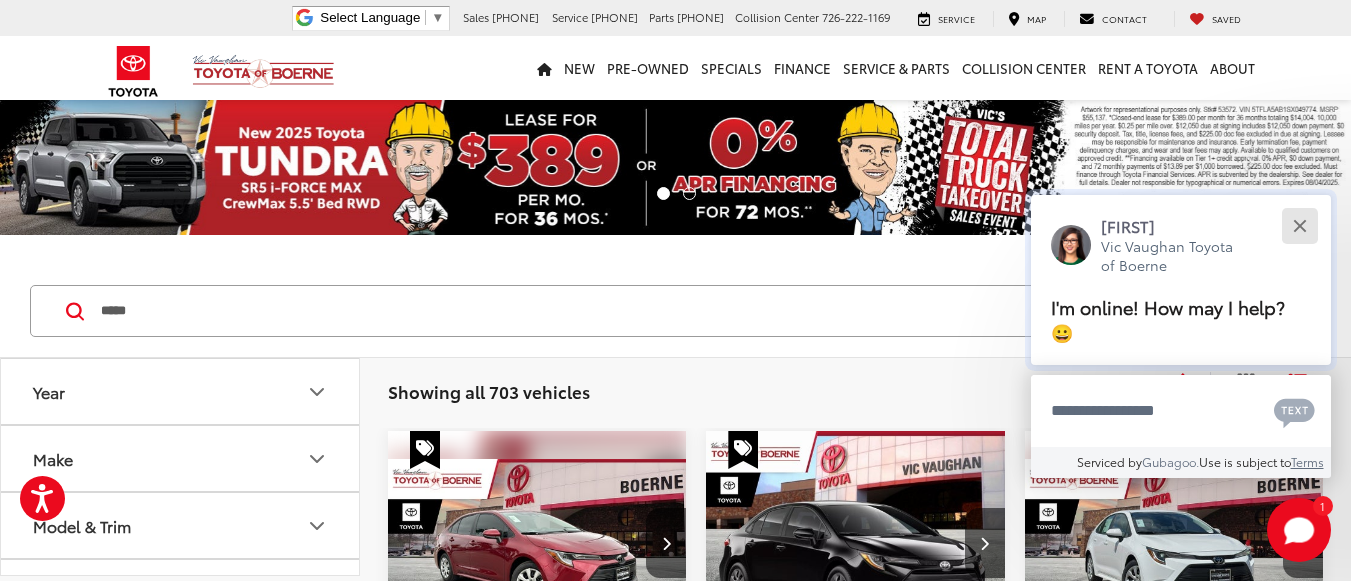 click at bounding box center [1299, 226] 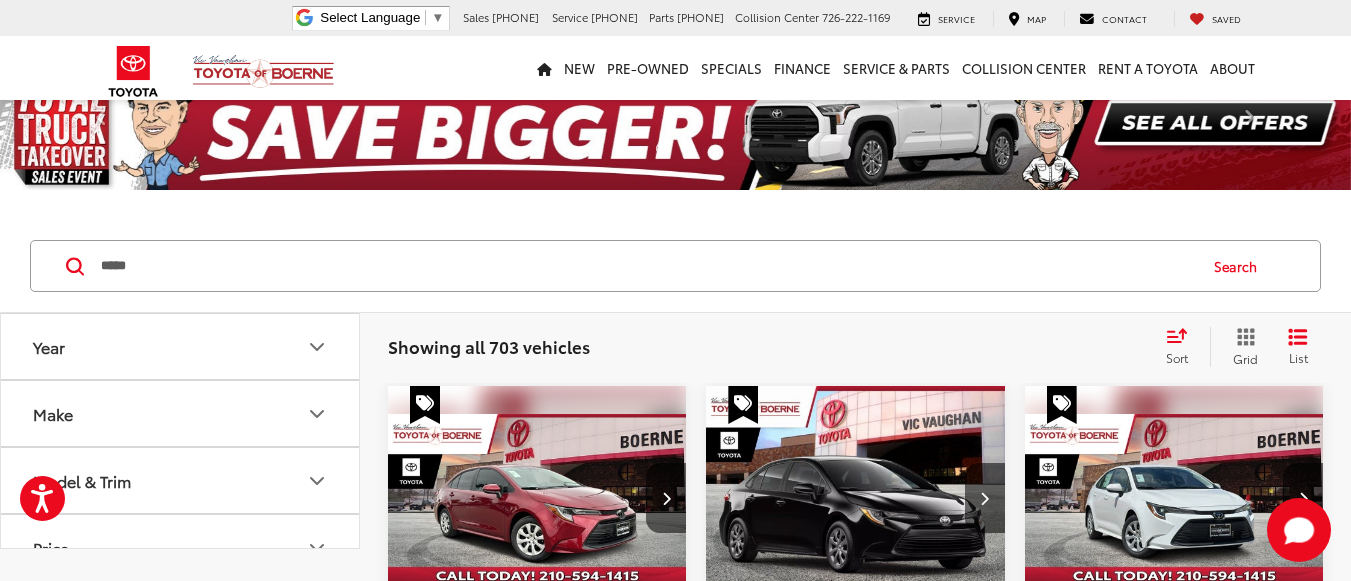 scroll, scrollTop: 0, scrollLeft: 0, axis: both 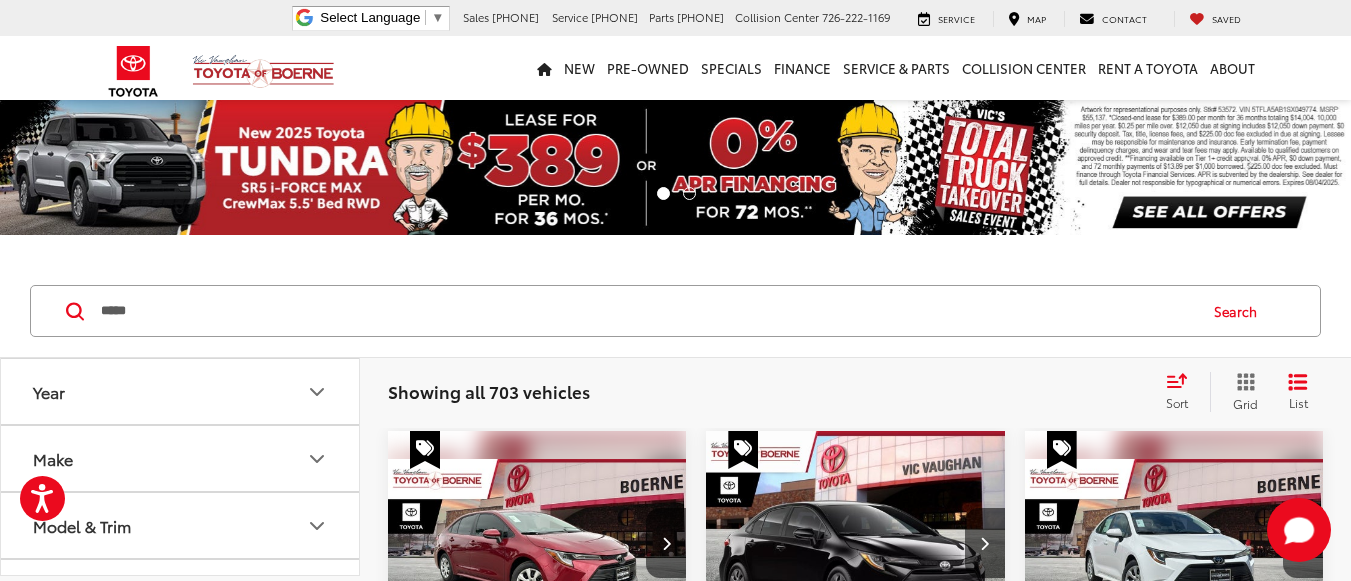 click on "Search" at bounding box center (1240, 311) 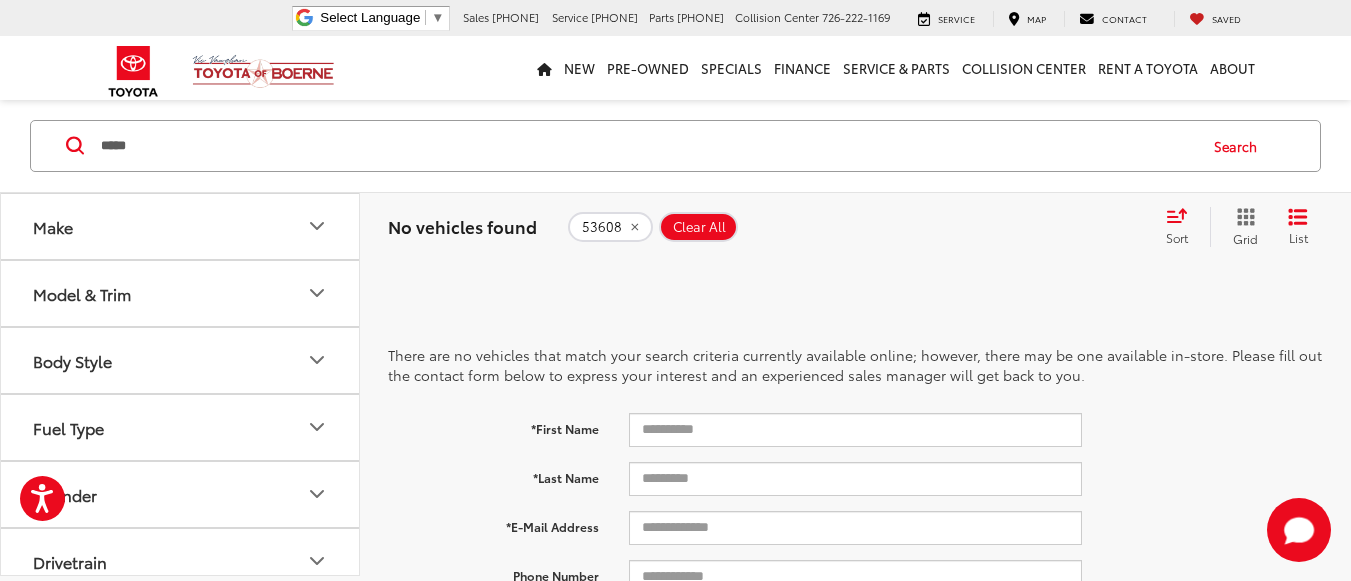 scroll, scrollTop: 0, scrollLeft: 0, axis: both 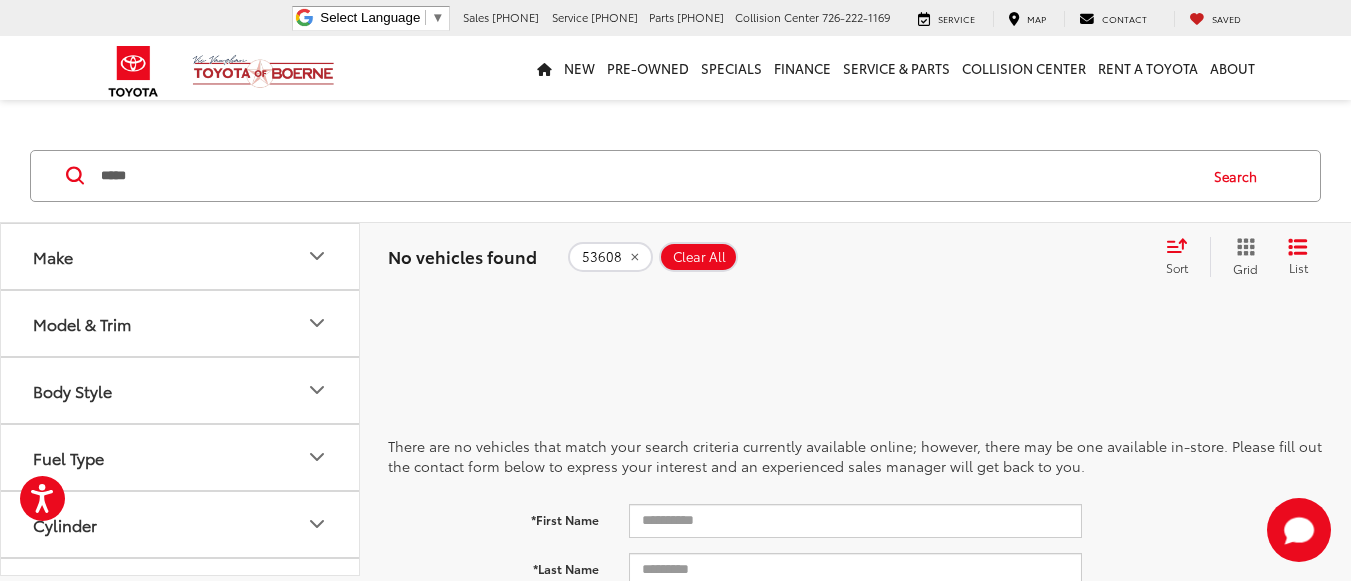drag, startPoint x: 182, startPoint y: 175, endPoint x: 193, endPoint y: 180, distance: 12.083046 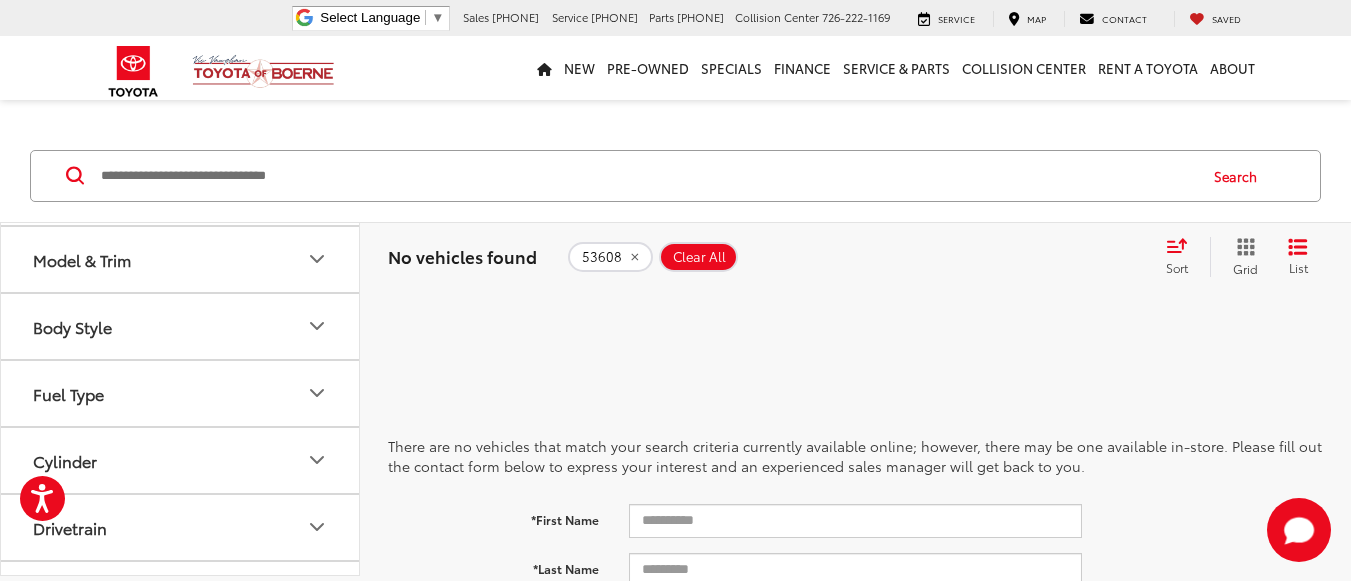 scroll, scrollTop: 0, scrollLeft: 0, axis: both 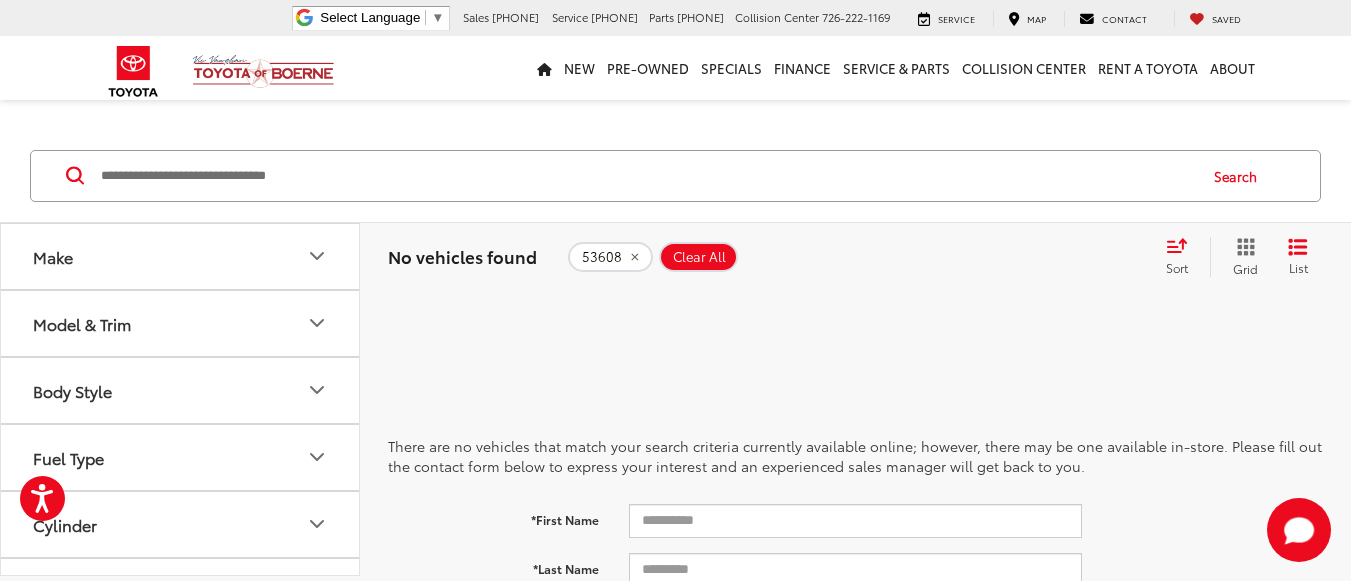 type 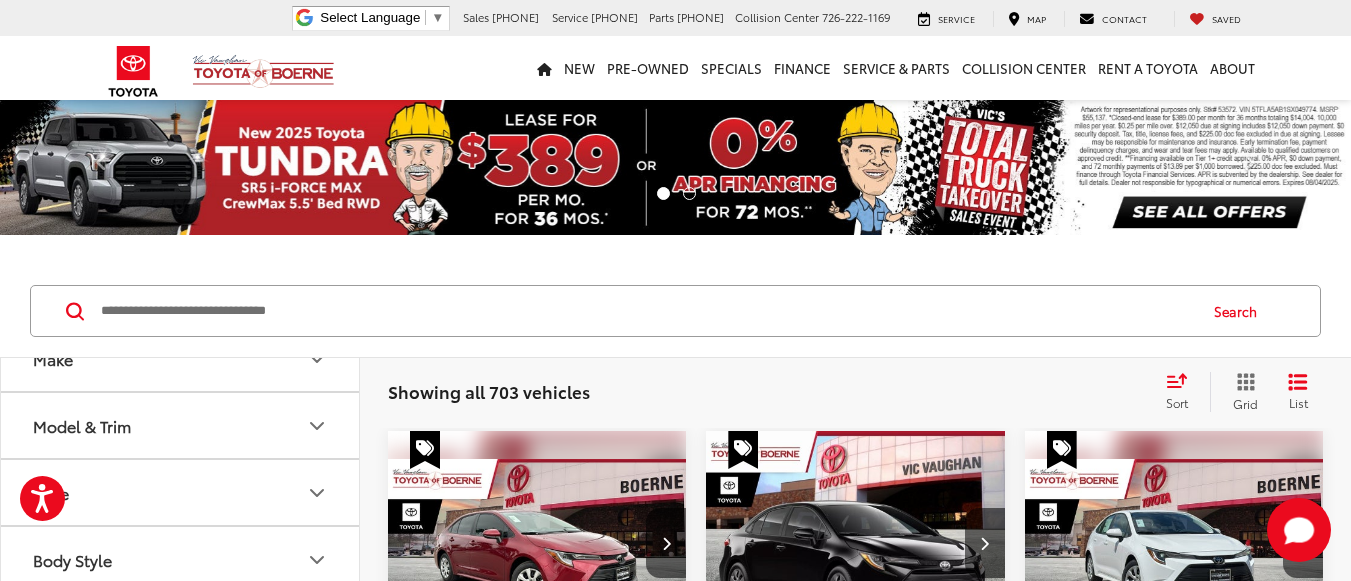 scroll, scrollTop: 200, scrollLeft: 0, axis: vertical 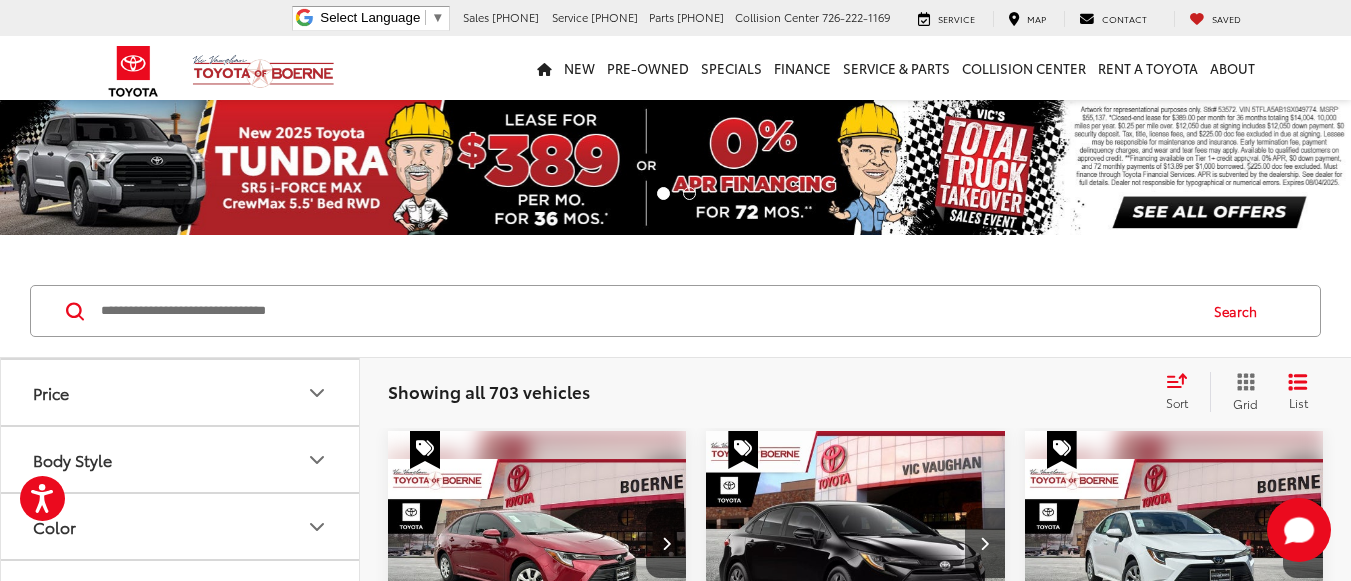 click 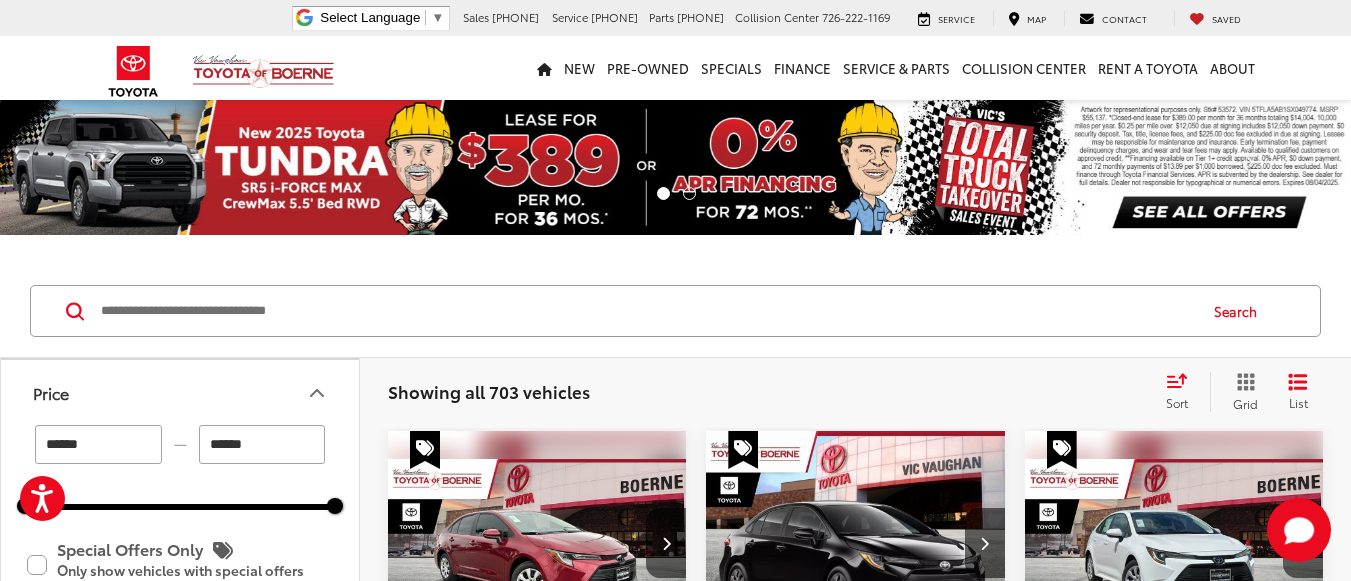 click on "******" at bounding box center [262, 444] 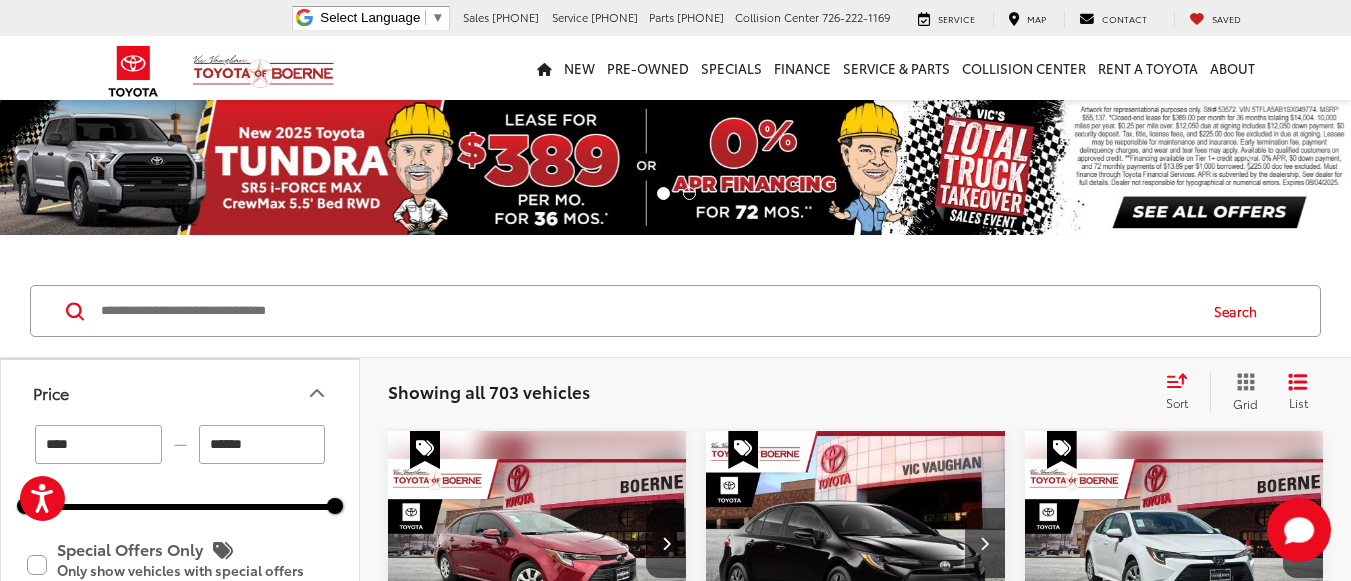 type on "*****" 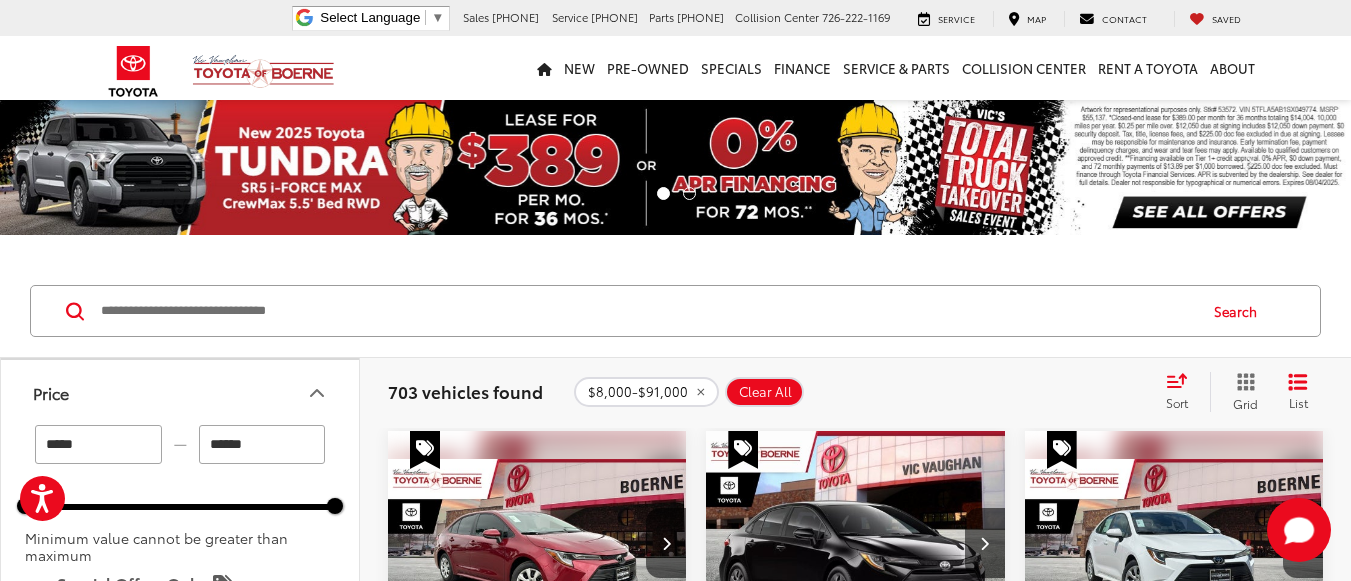 click on "******" at bounding box center [262, 444] 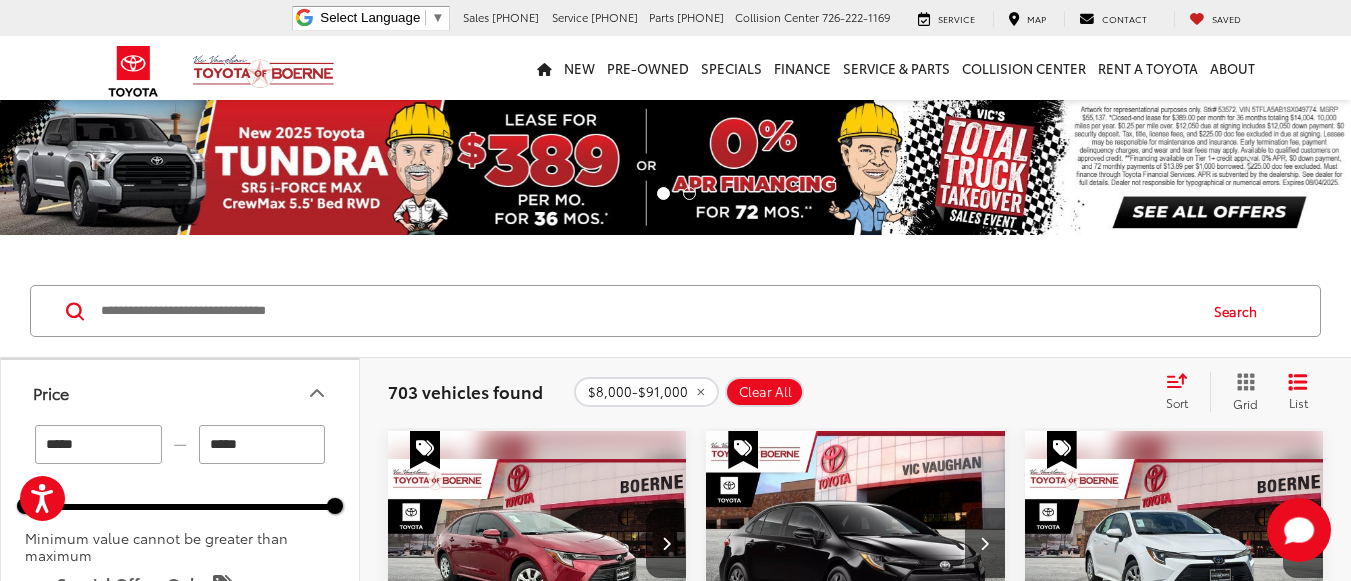 click at bounding box center (647, 311) 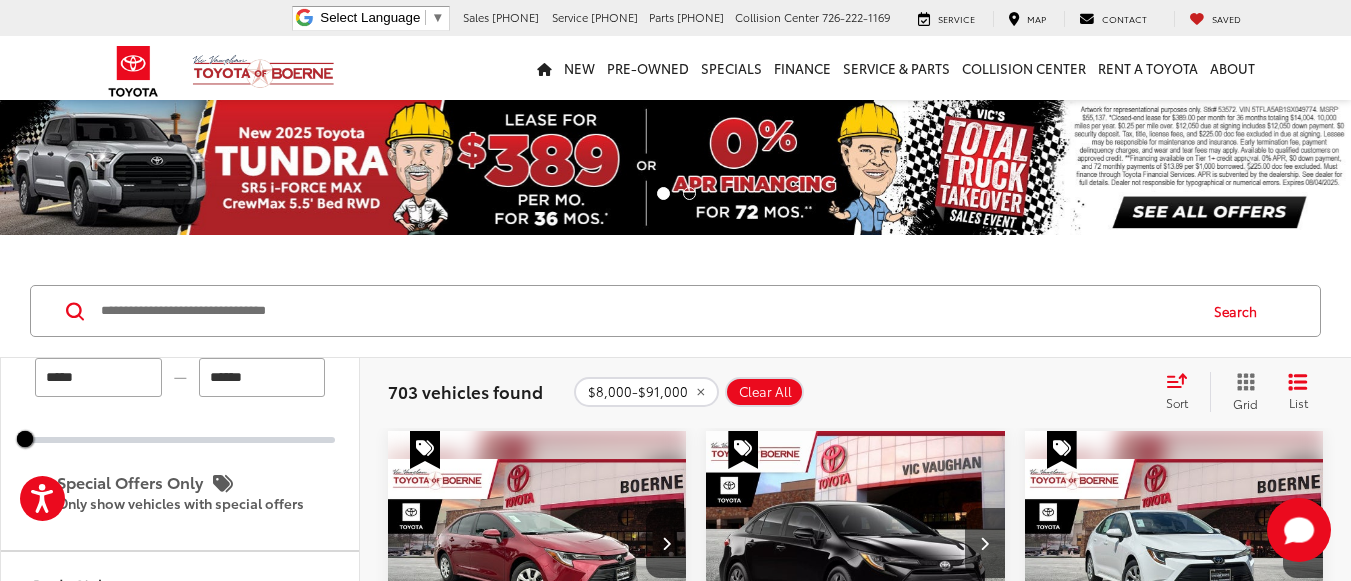 scroll, scrollTop: 51, scrollLeft: 0, axis: vertical 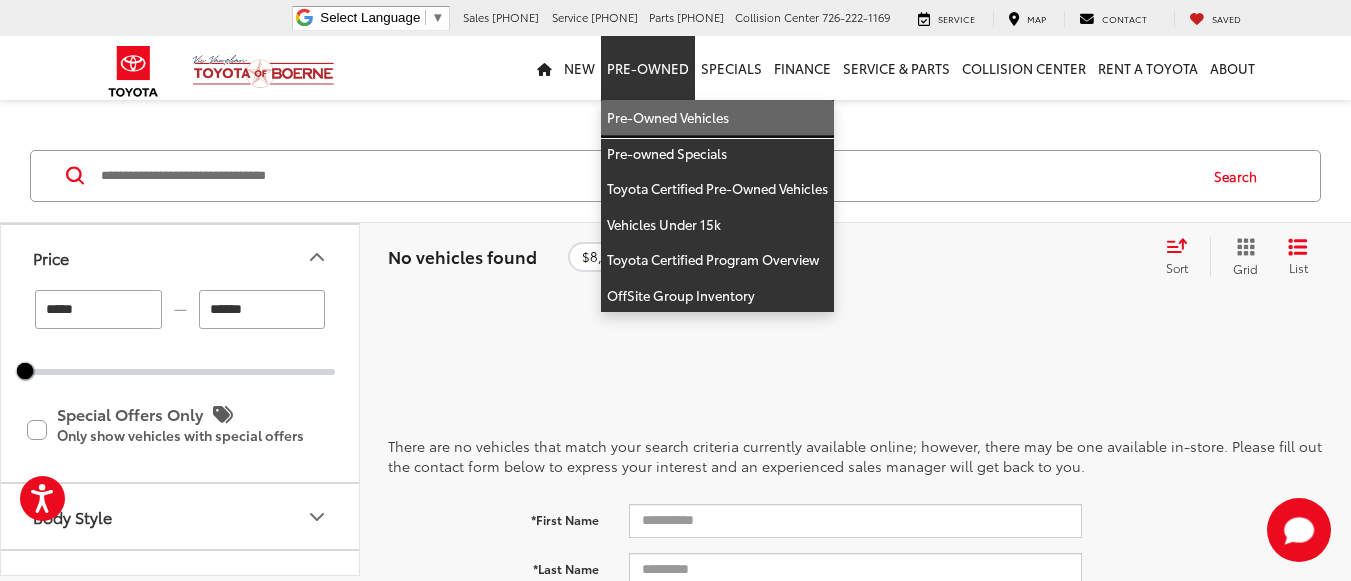 click on "Pre-Owned Vehicles" at bounding box center (717, 118) 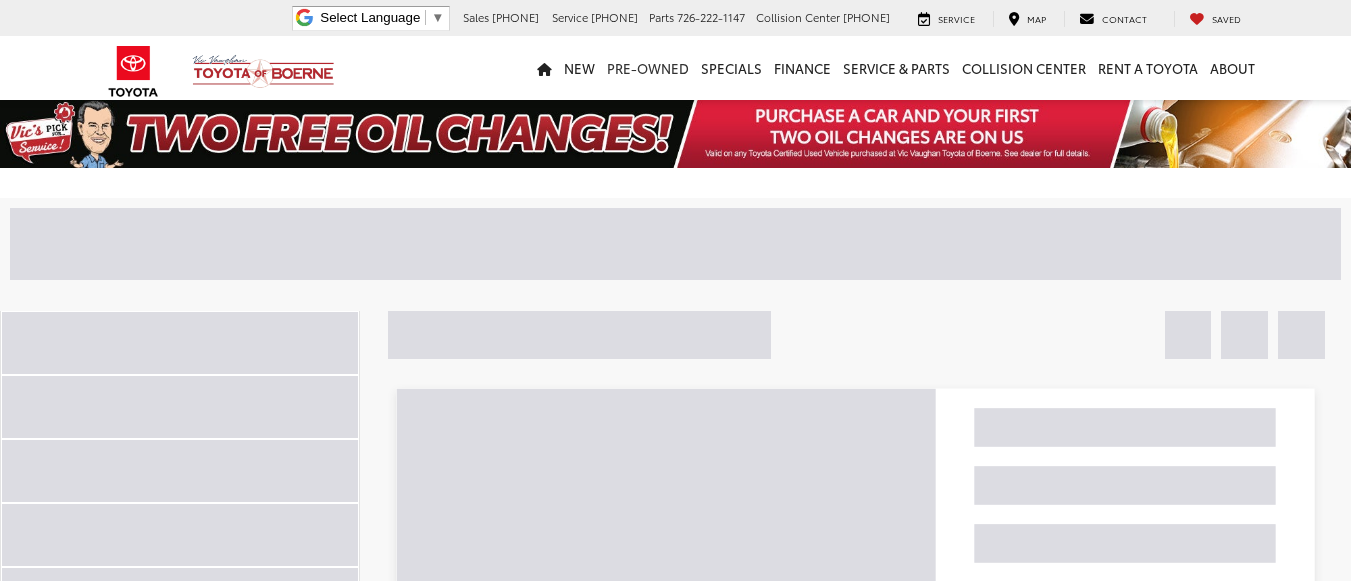 scroll, scrollTop: 0, scrollLeft: 0, axis: both 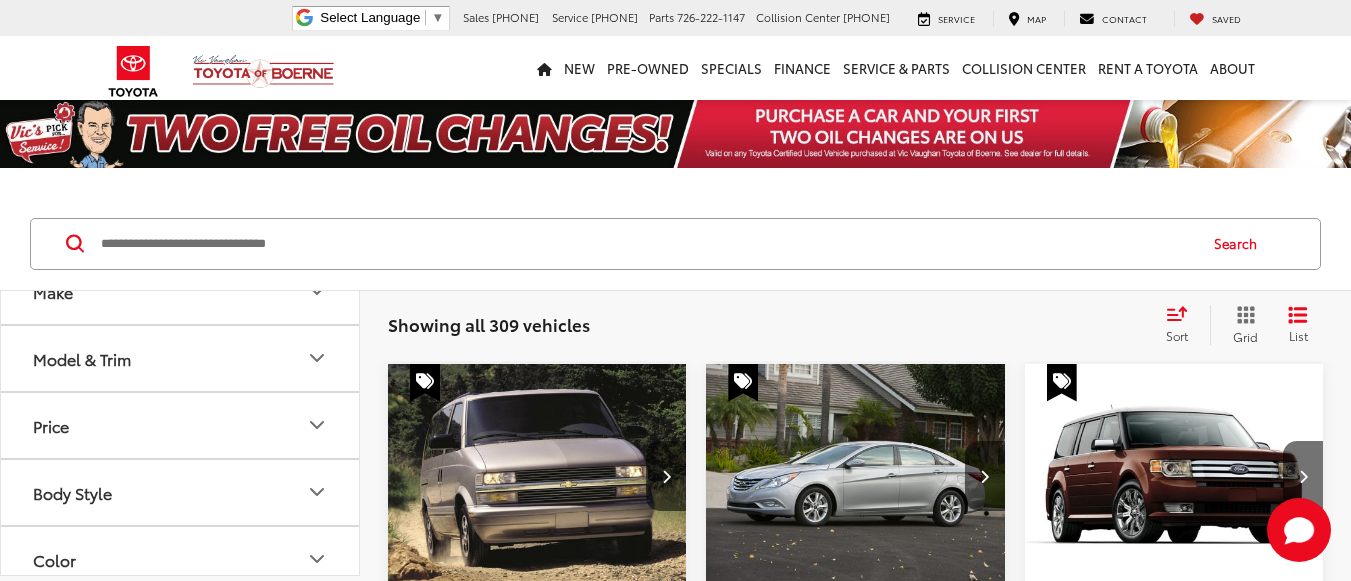 click 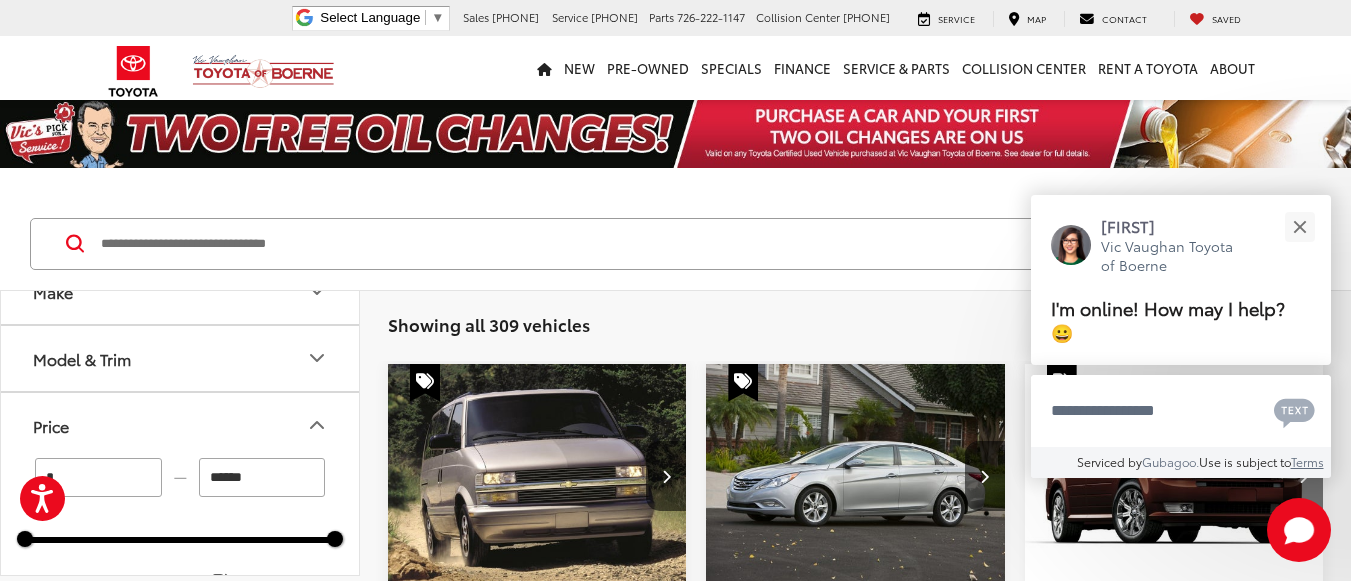 click on "*" at bounding box center [98, 477] 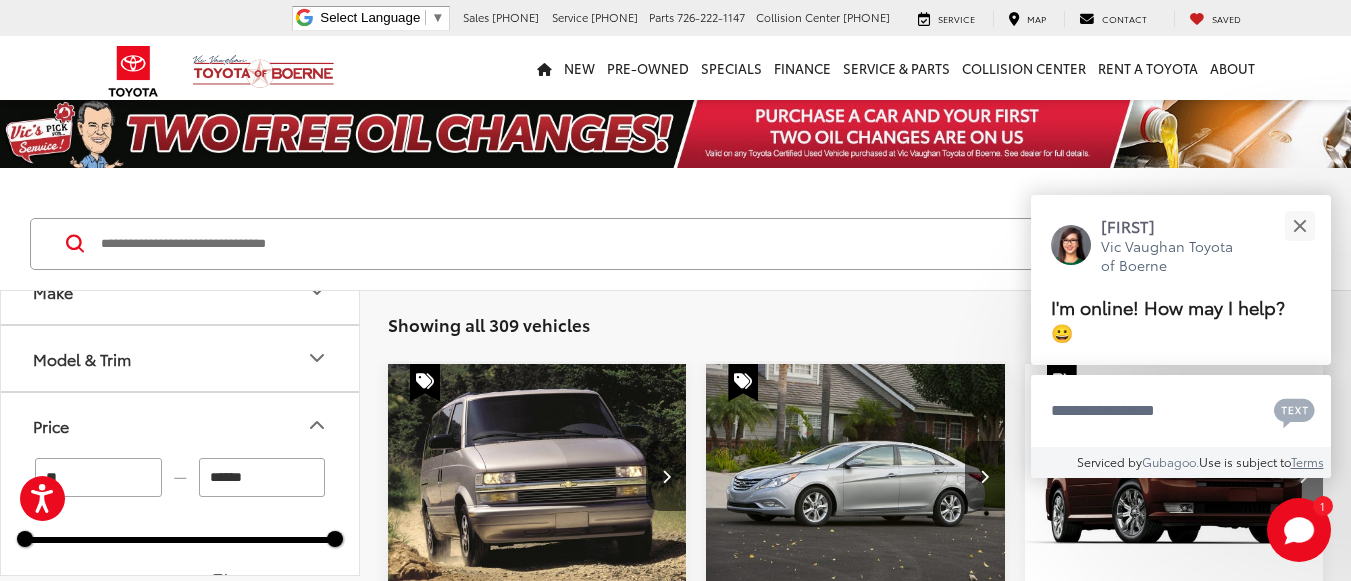 type on "*" 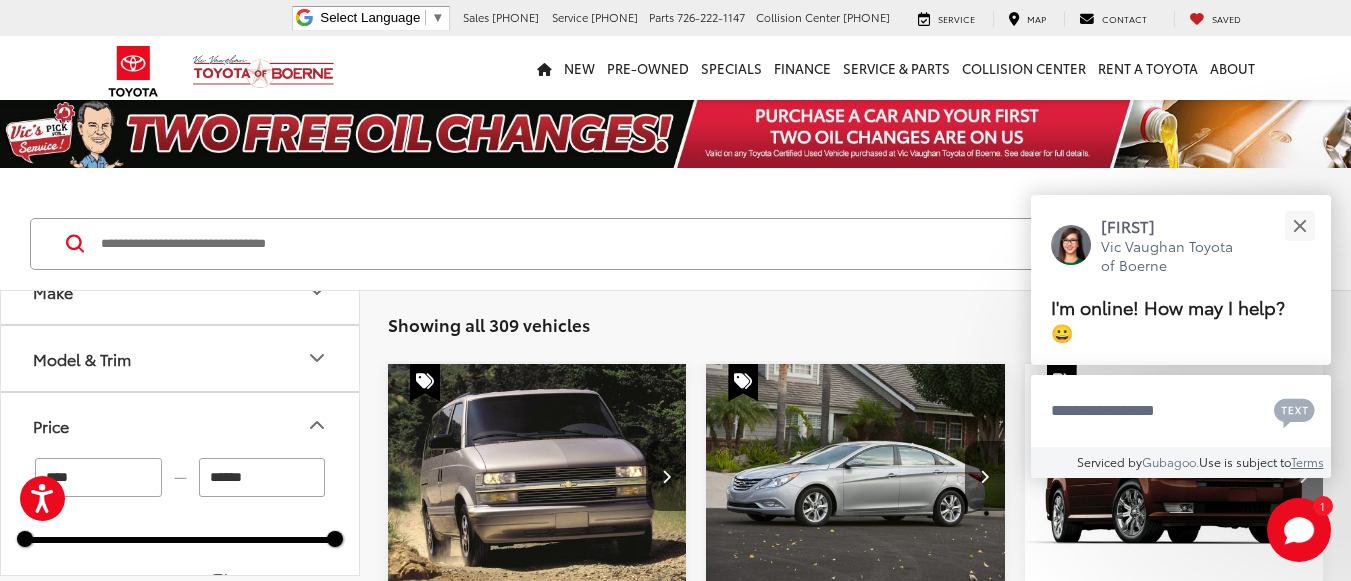 type on "*****" 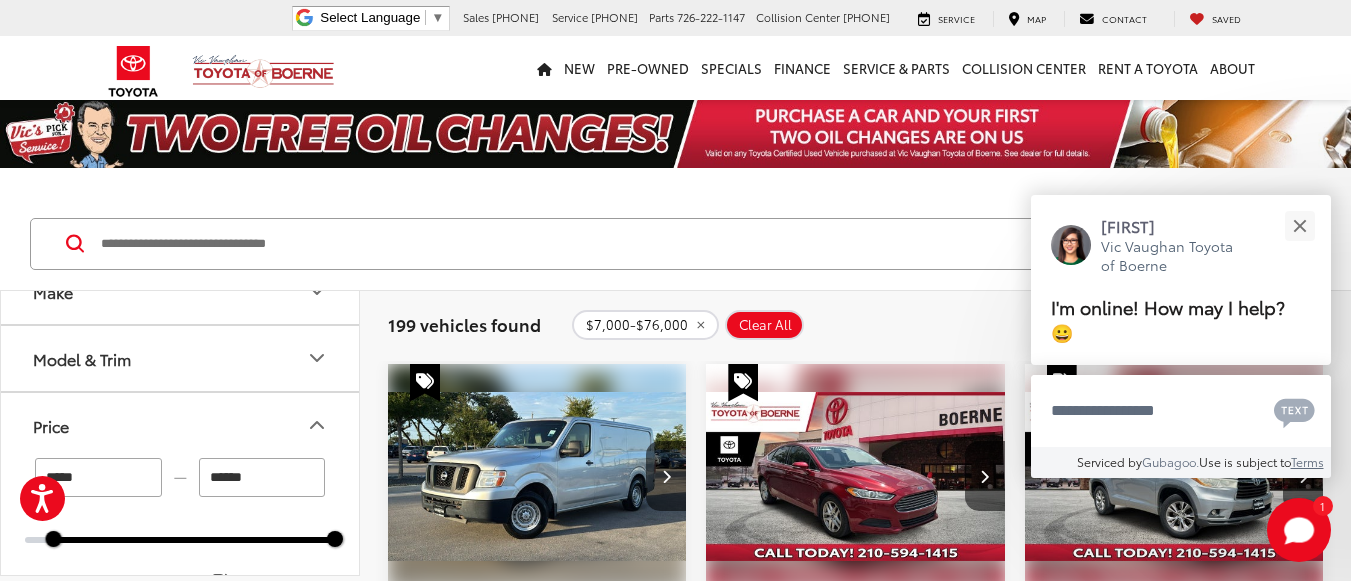 click on "******" at bounding box center (262, 477) 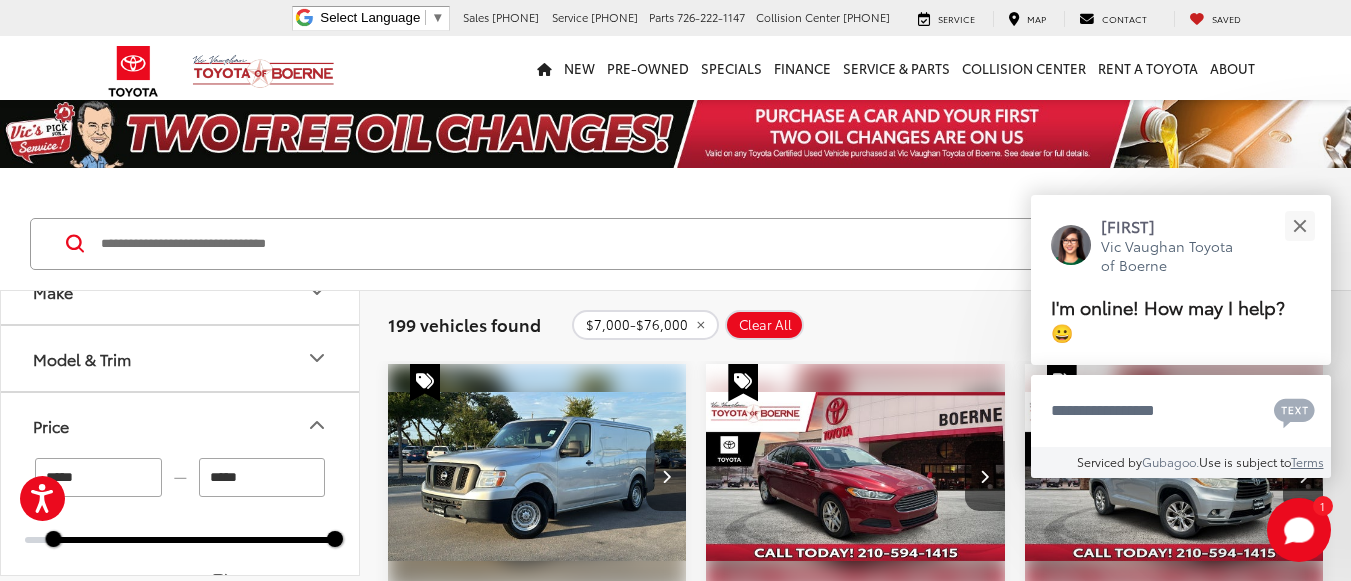 click at bounding box center [647, 244] 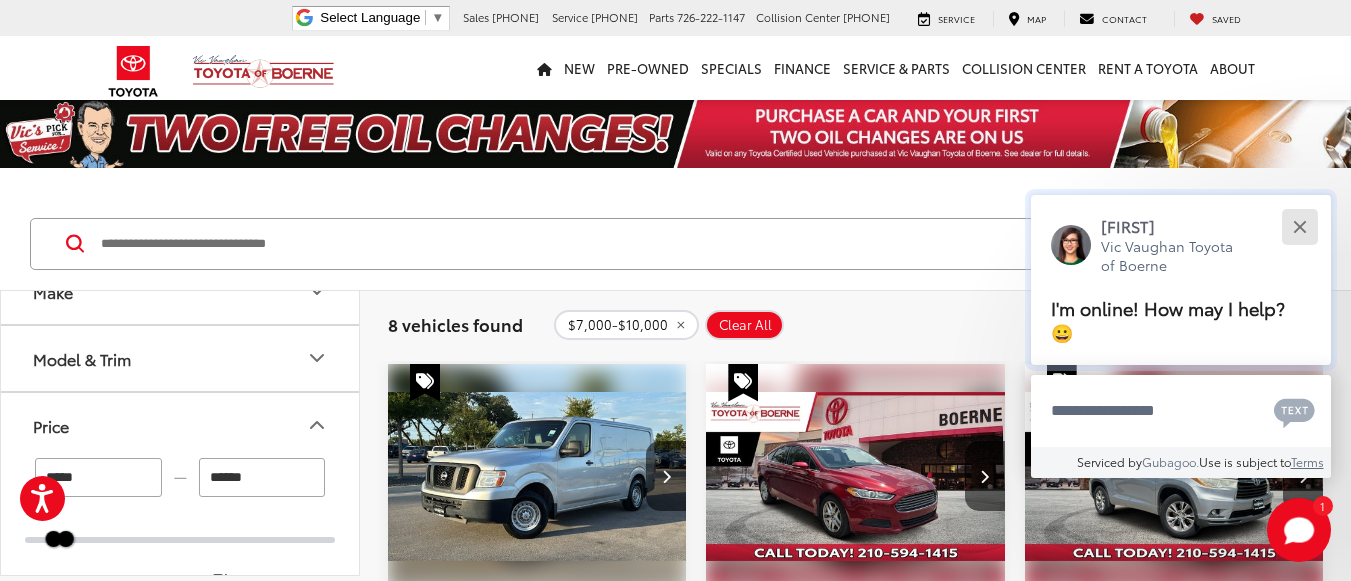 click at bounding box center [1299, 226] 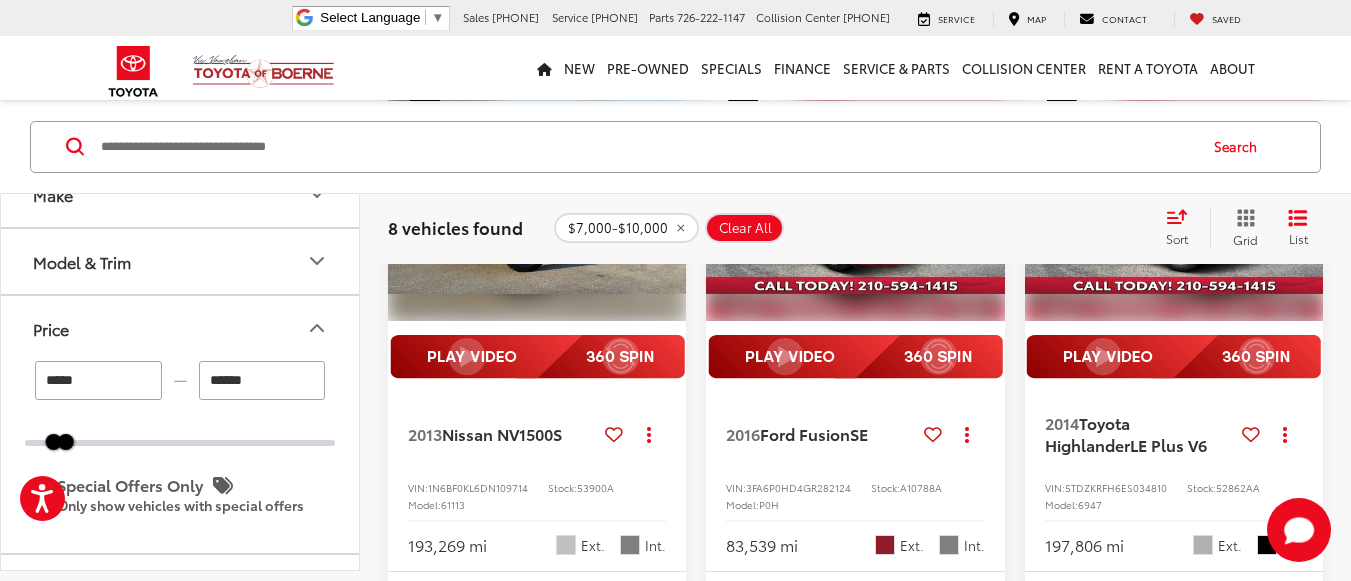 scroll, scrollTop: 0, scrollLeft: 0, axis: both 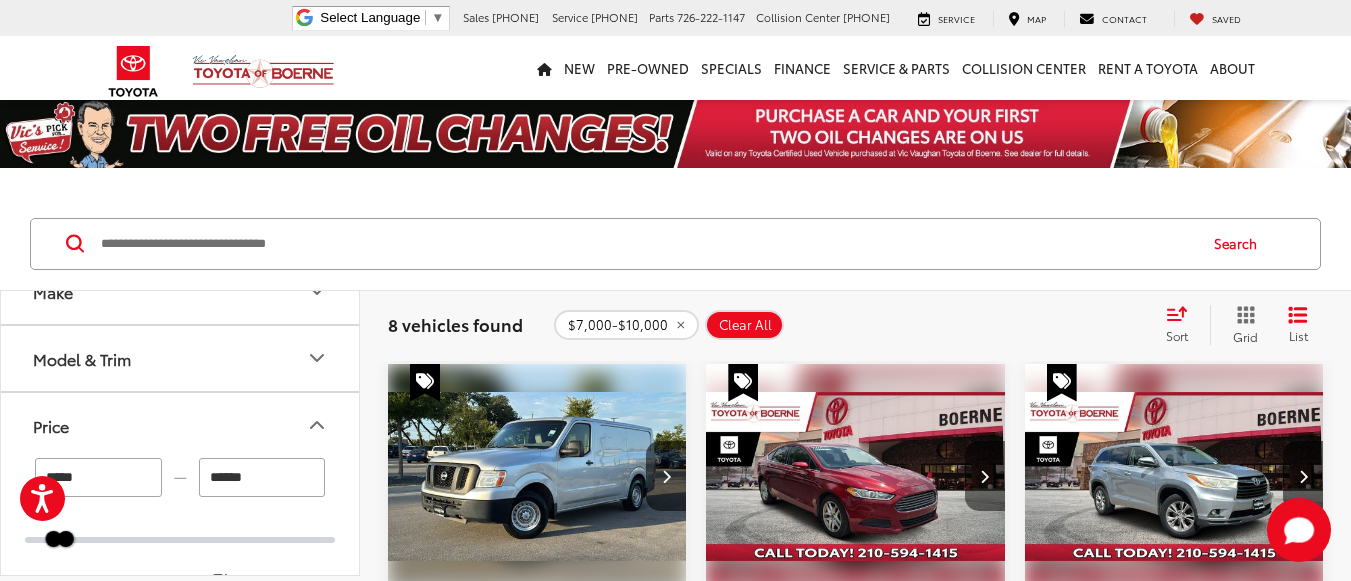 click at bounding box center [985, 476] 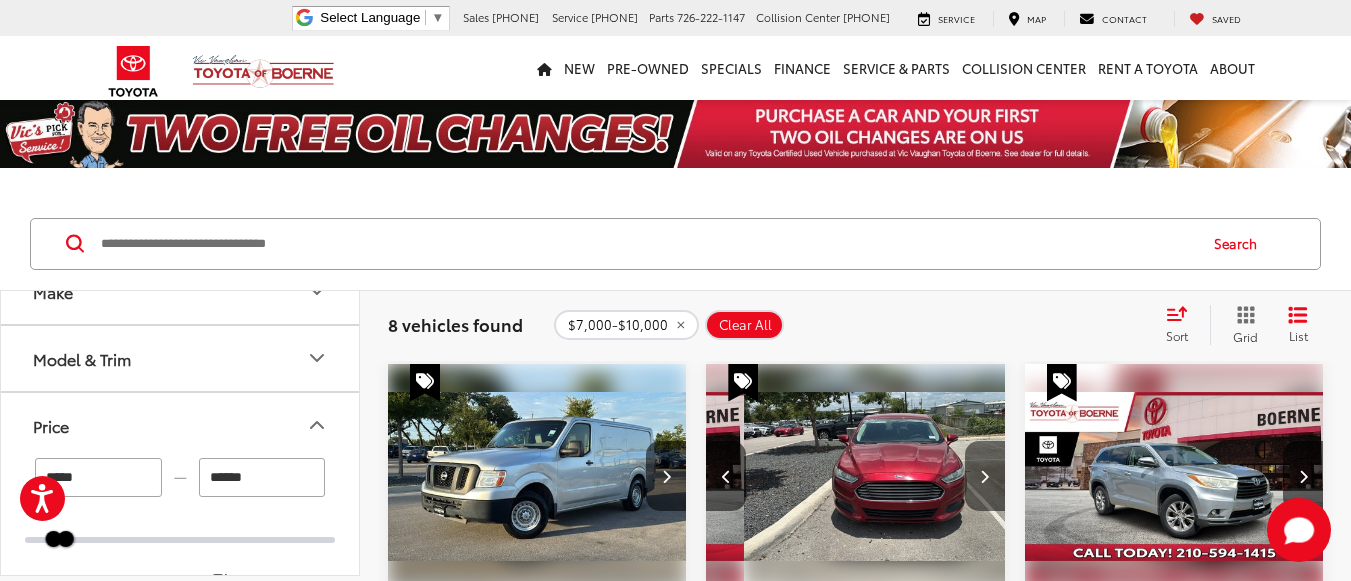 scroll, scrollTop: 0, scrollLeft: 301, axis: horizontal 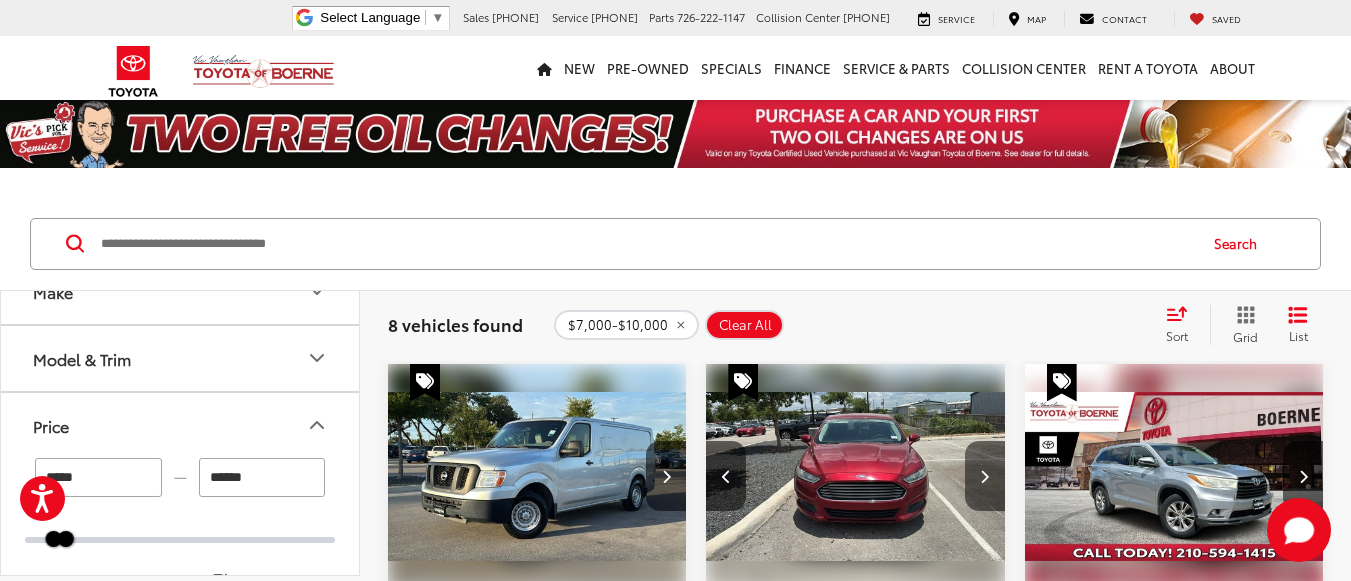 click at bounding box center (985, 476) 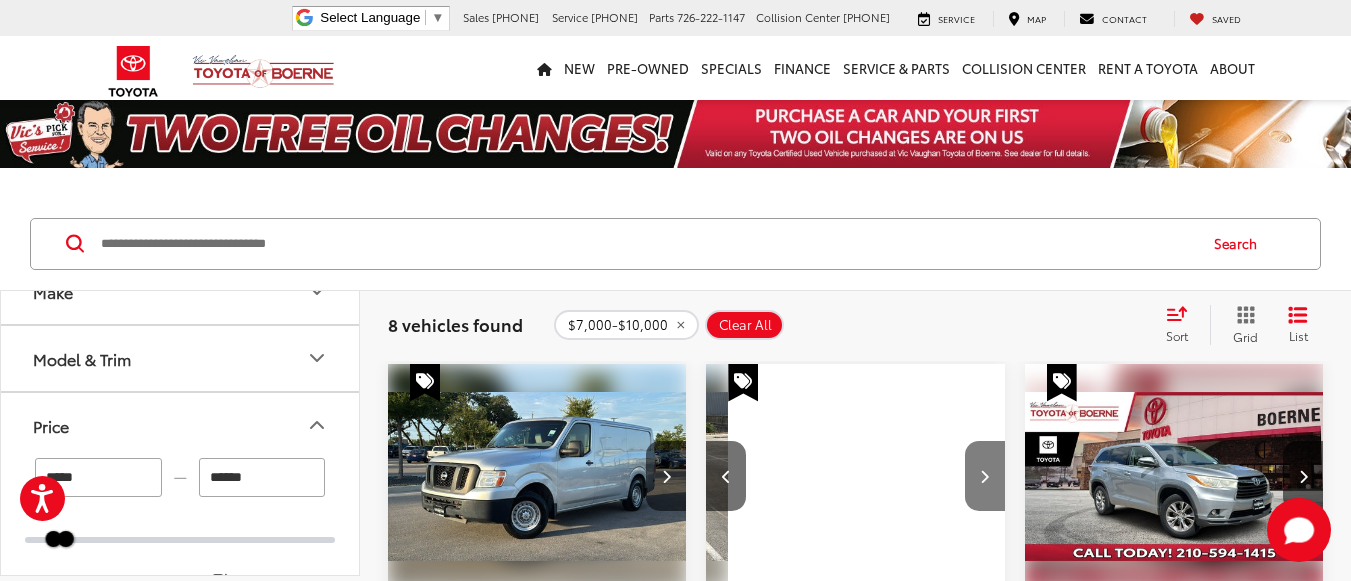 scroll, scrollTop: 0, scrollLeft: 603, axis: horizontal 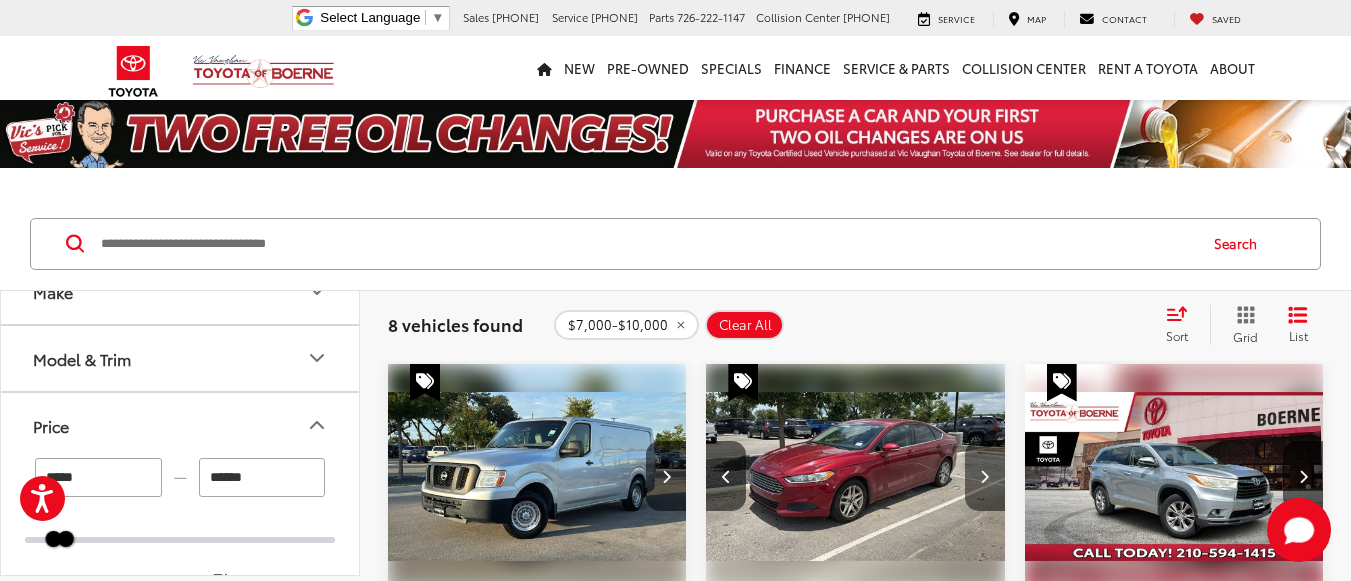 click at bounding box center (985, 476) 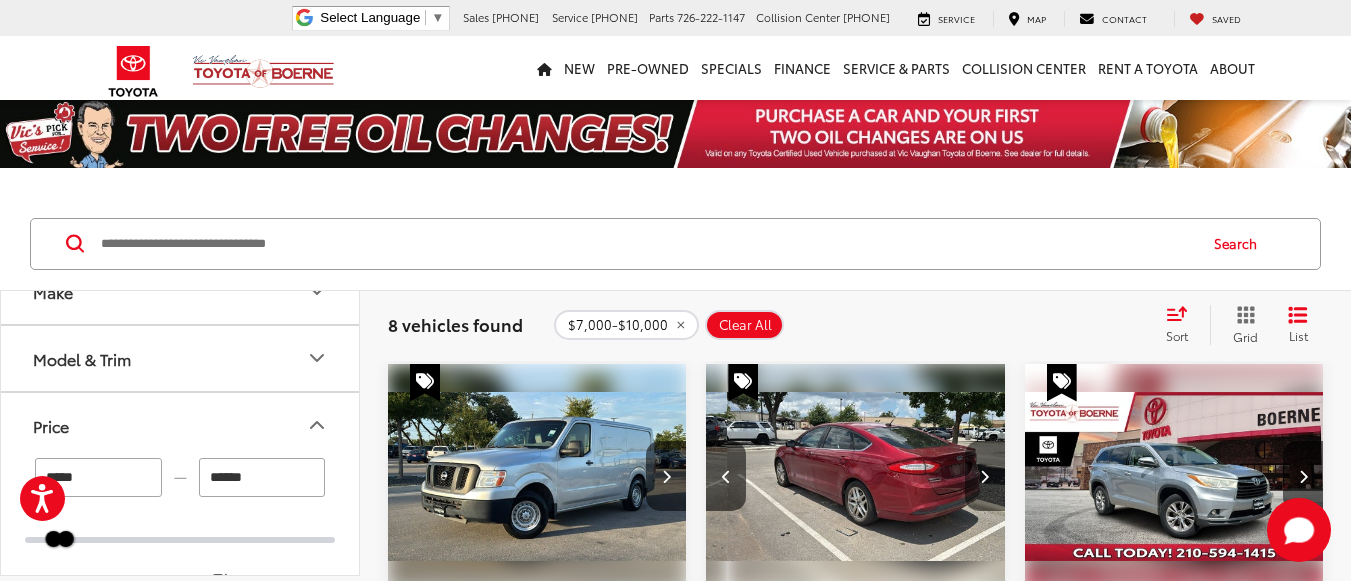 scroll, scrollTop: 0, scrollLeft: 904, axis: horizontal 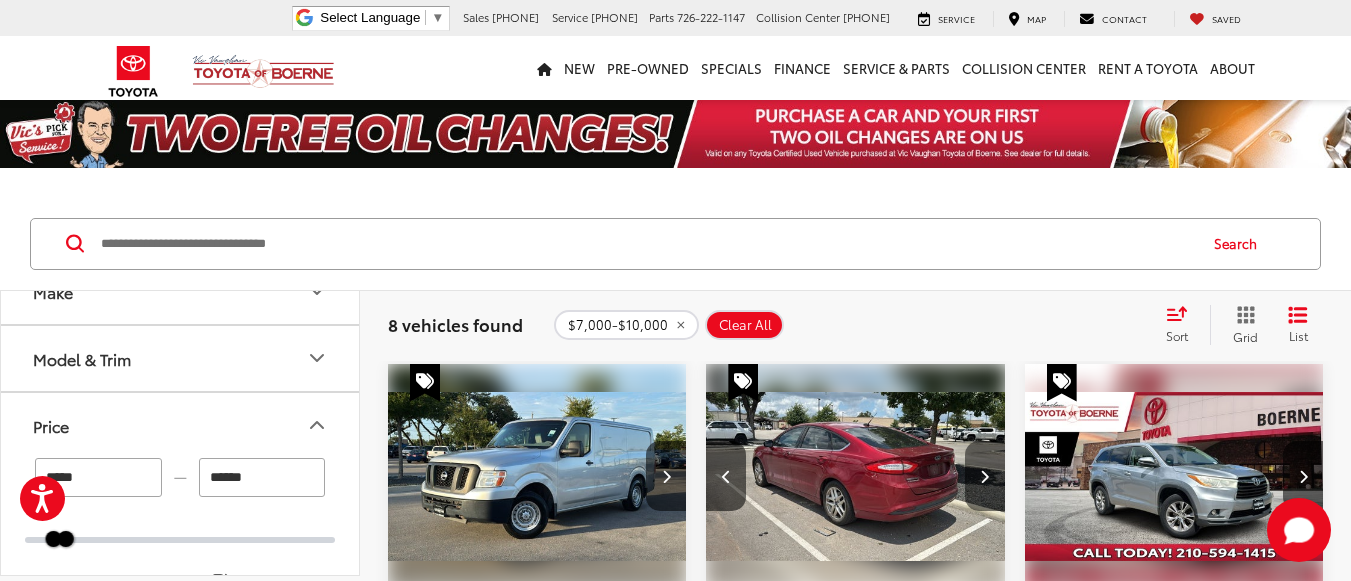 click at bounding box center [985, 476] 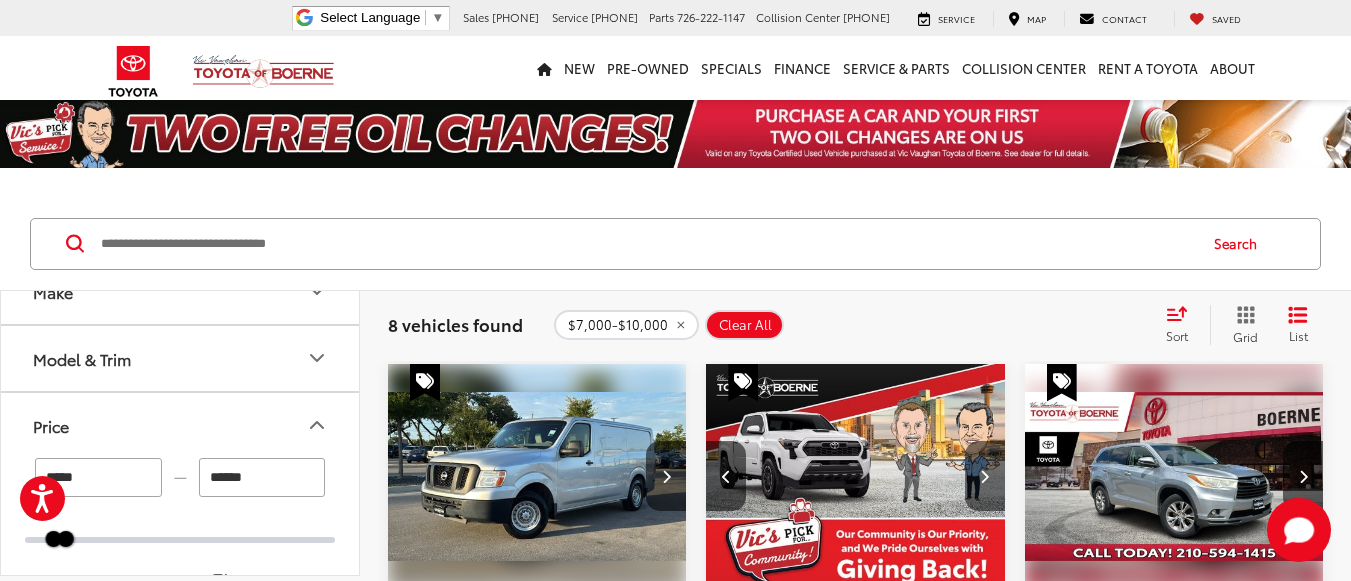click at bounding box center (985, 476) 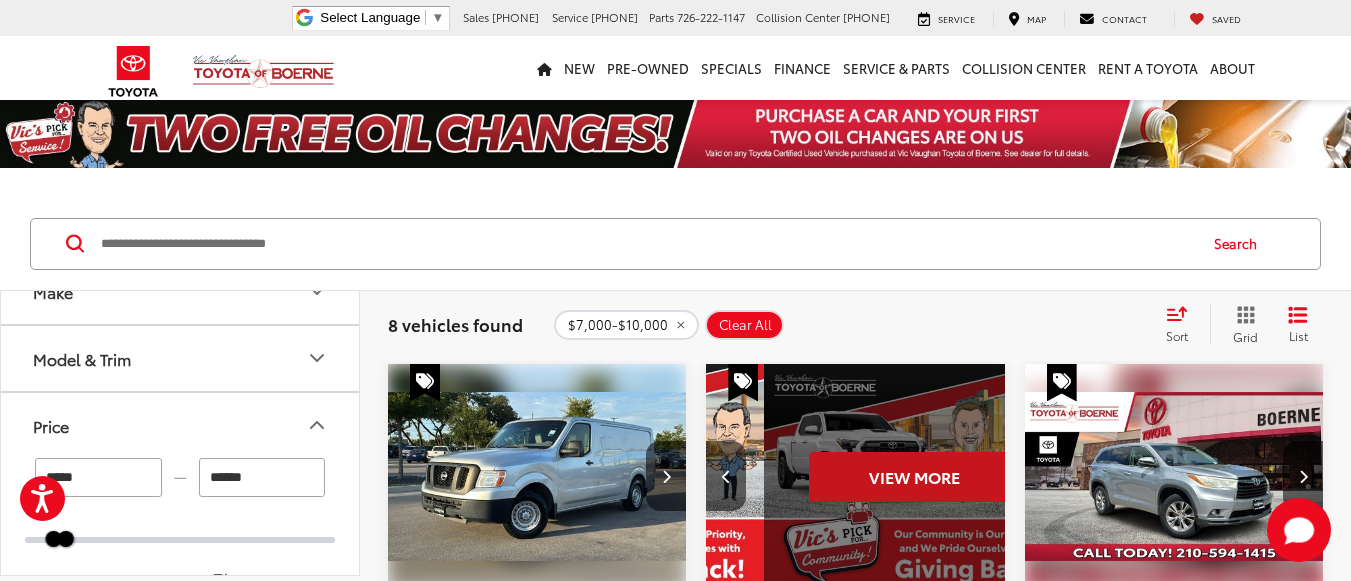 scroll, scrollTop: 0, scrollLeft: 1507, axis: horizontal 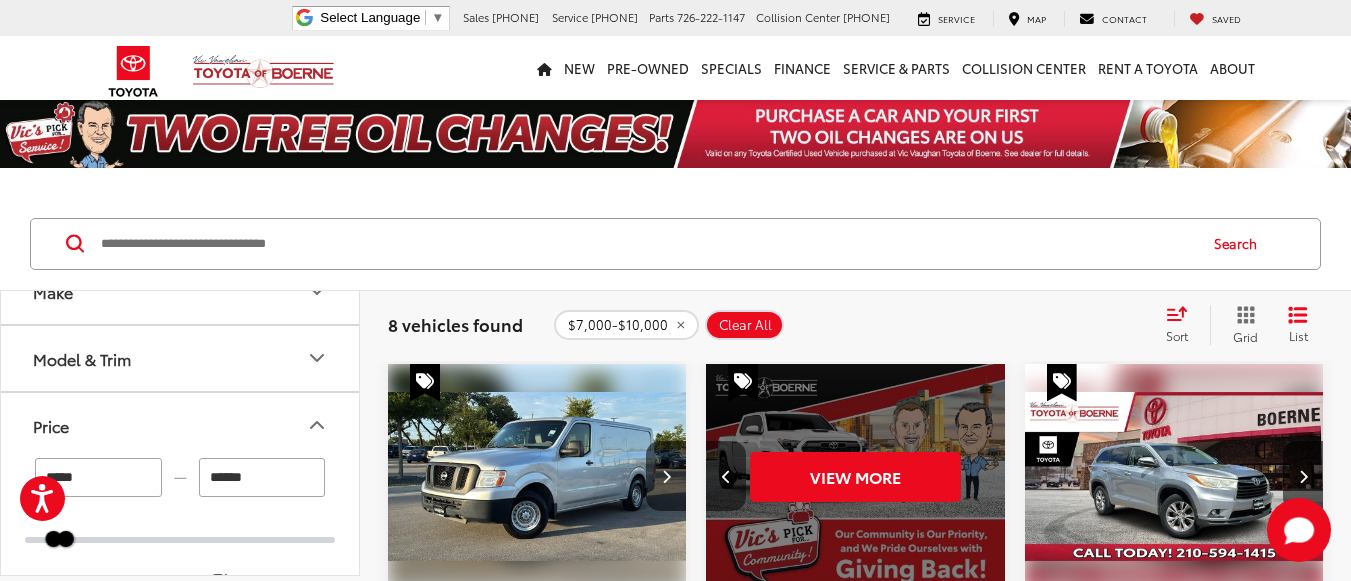 click at bounding box center (726, 476) 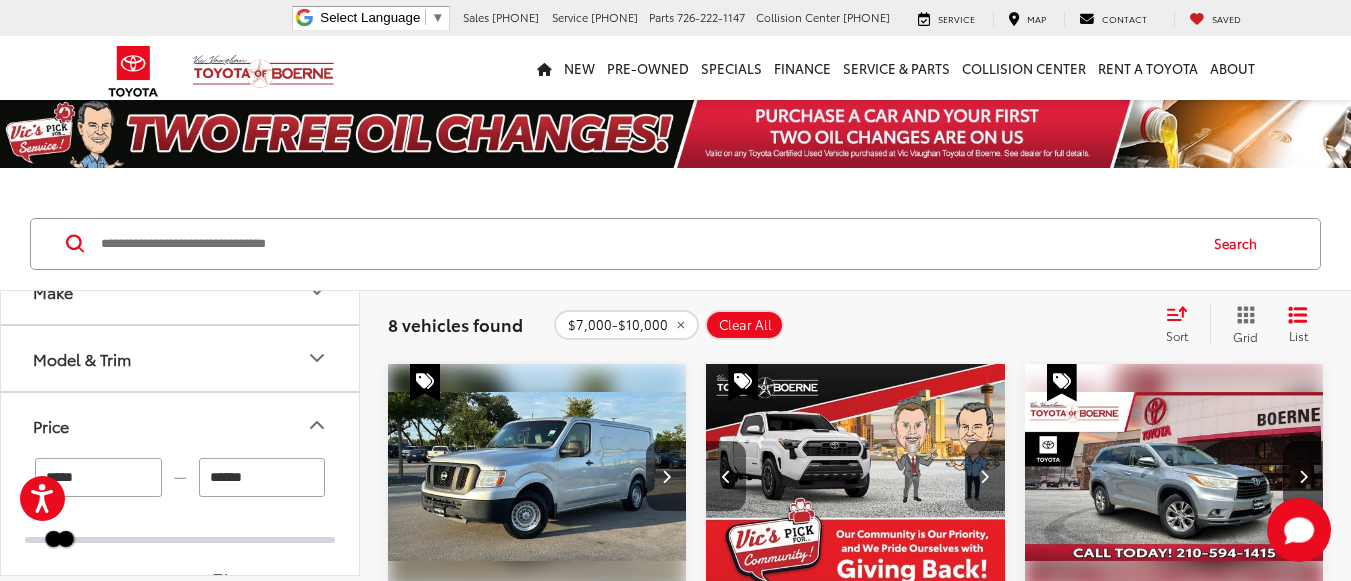 click at bounding box center [726, 476] 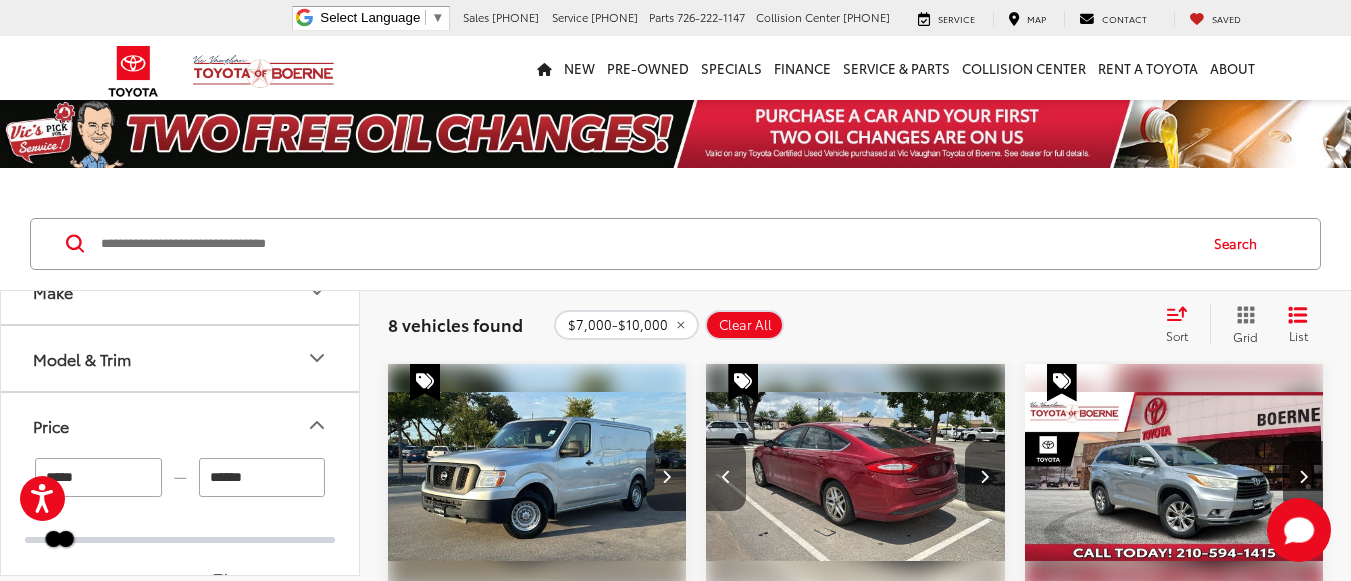 click at bounding box center (726, 476) 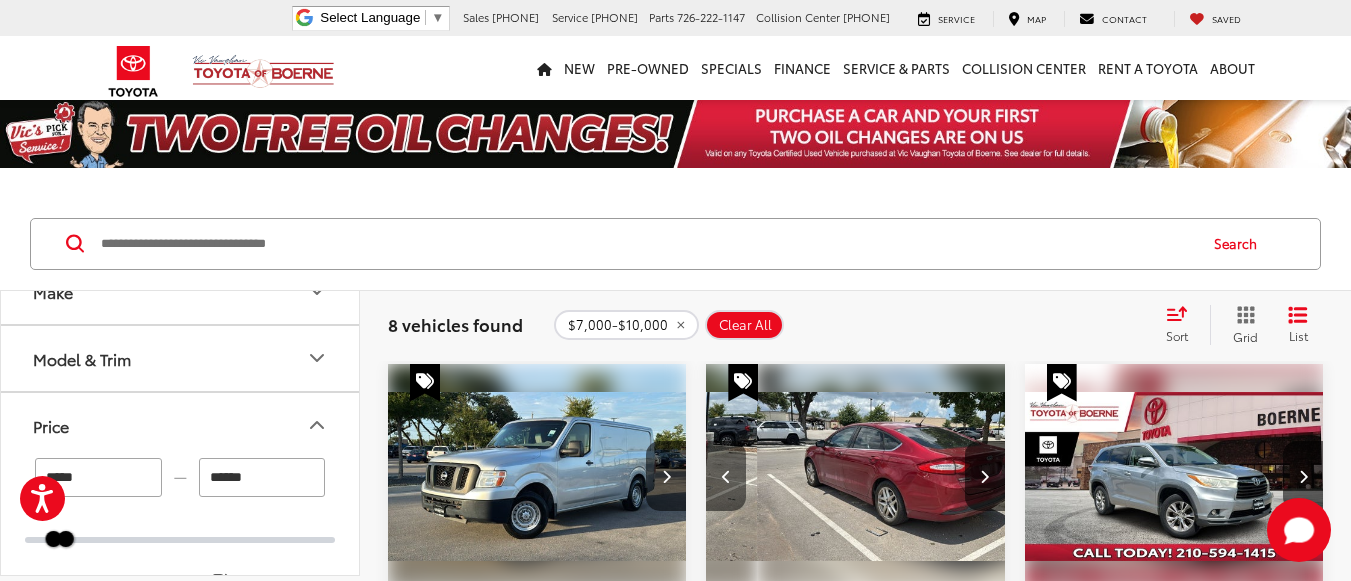click at bounding box center (726, 476) 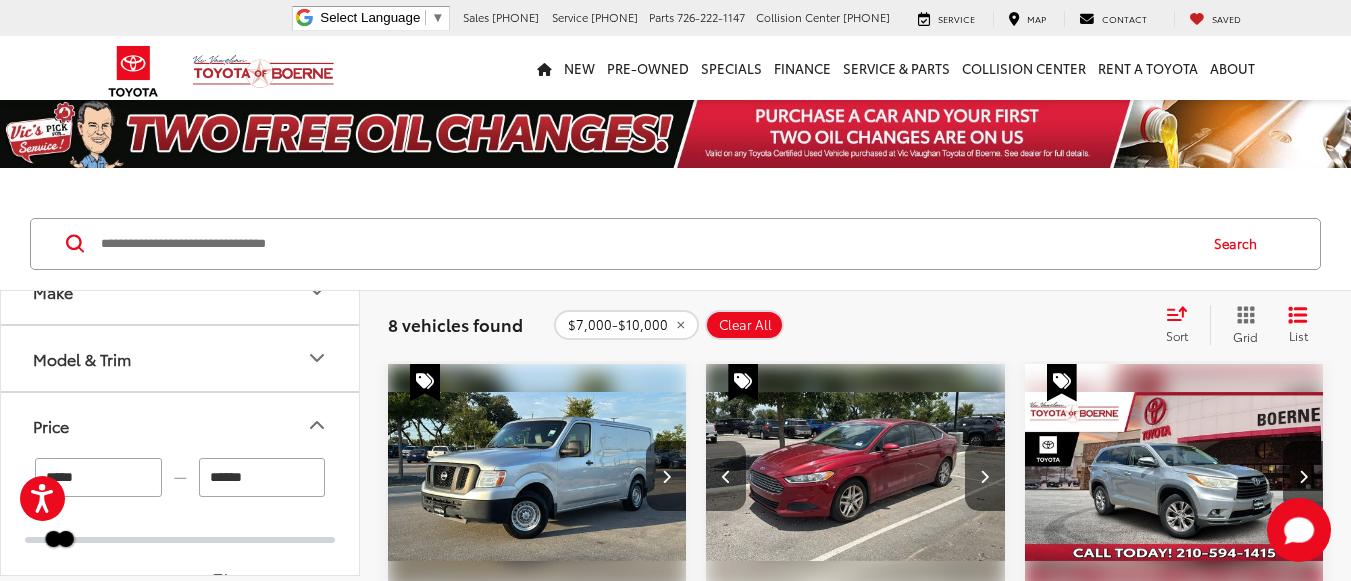 click at bounding box center [726, 476] 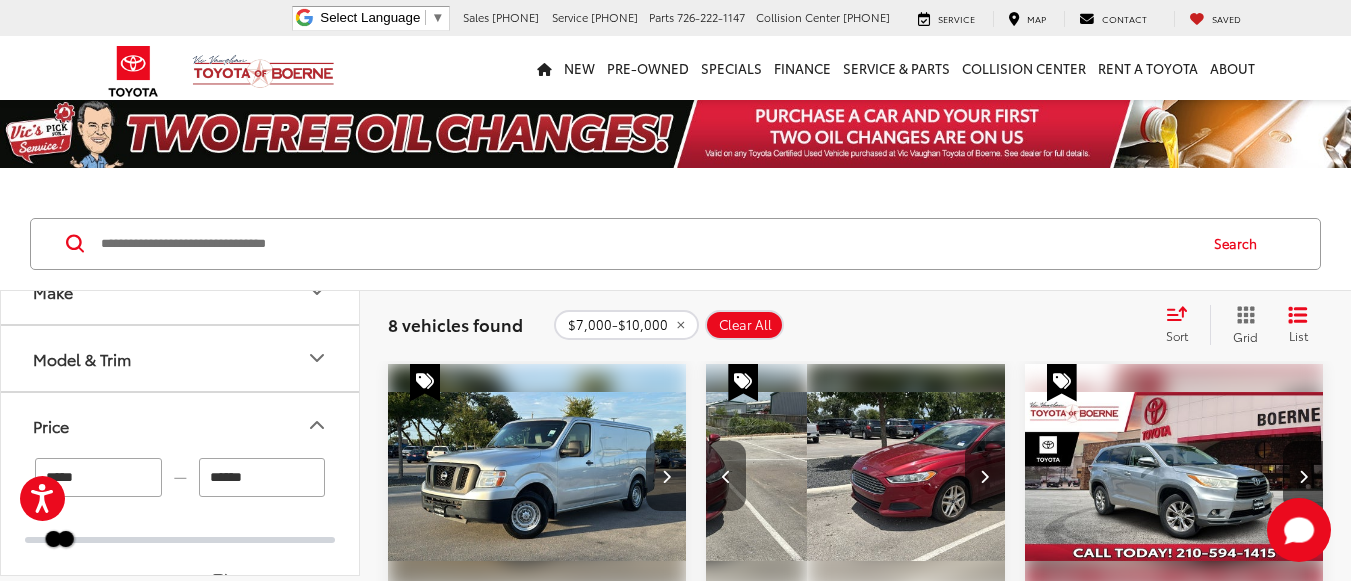 scroll, scrollTop: 0, scrollLeft: 301, axis: horizontal 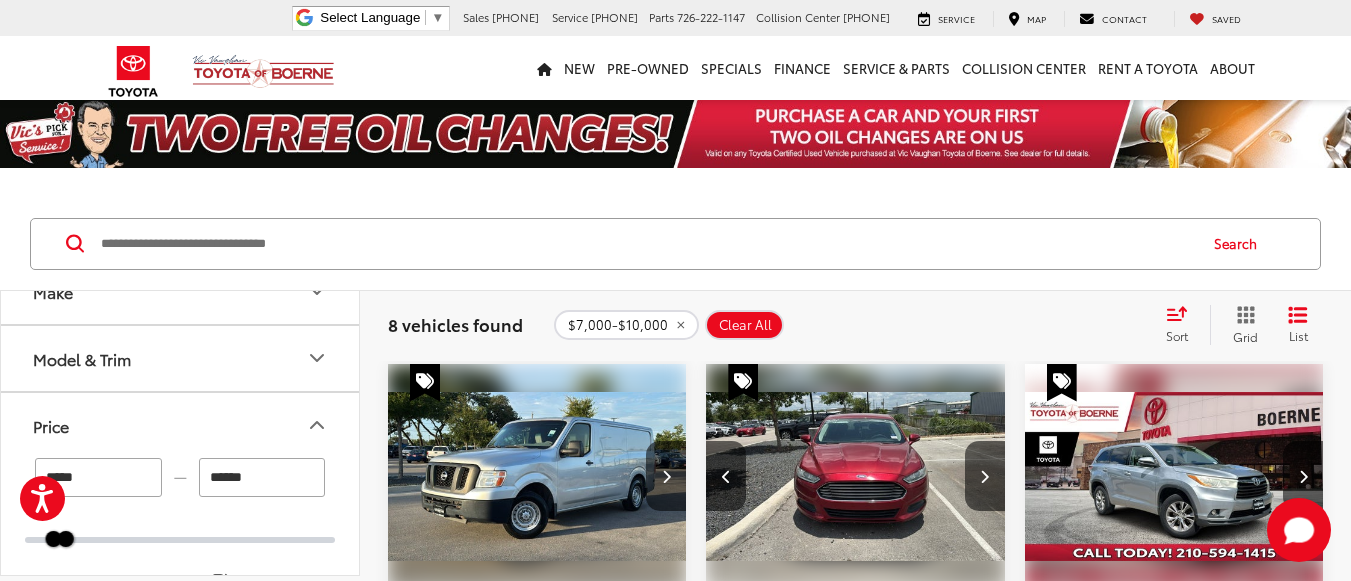 click on "******" at bounding box center (262, 477) 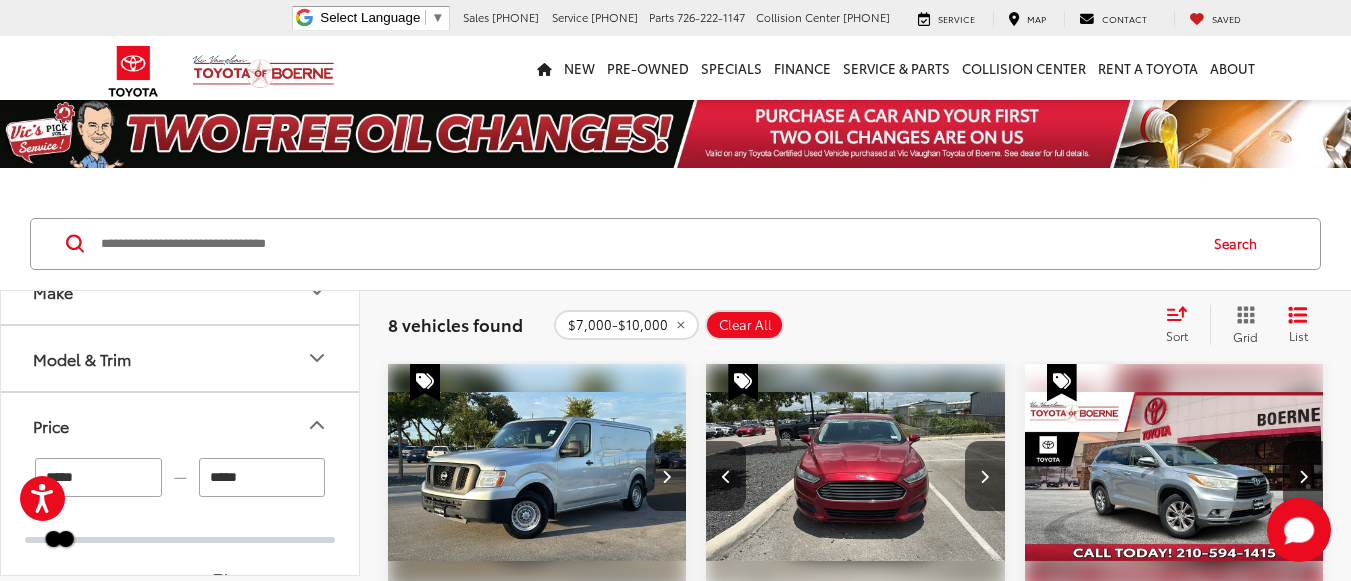 type on "******" 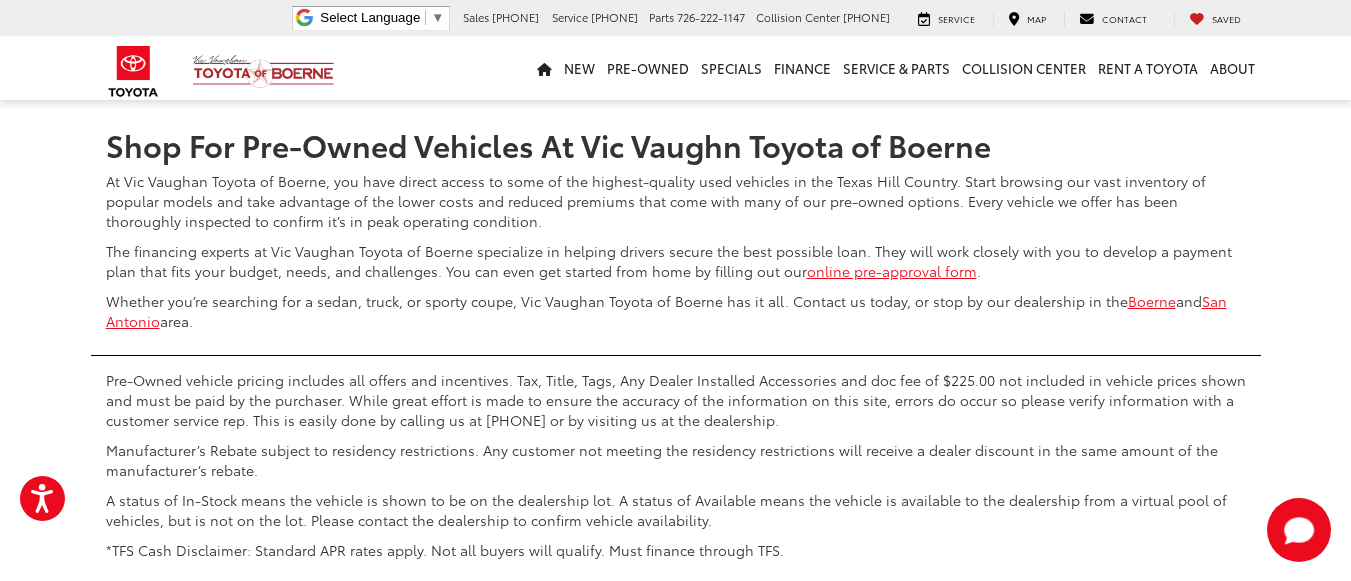 scroll, scrollTop: 4402, scrollLeft: 0, axis: vertical 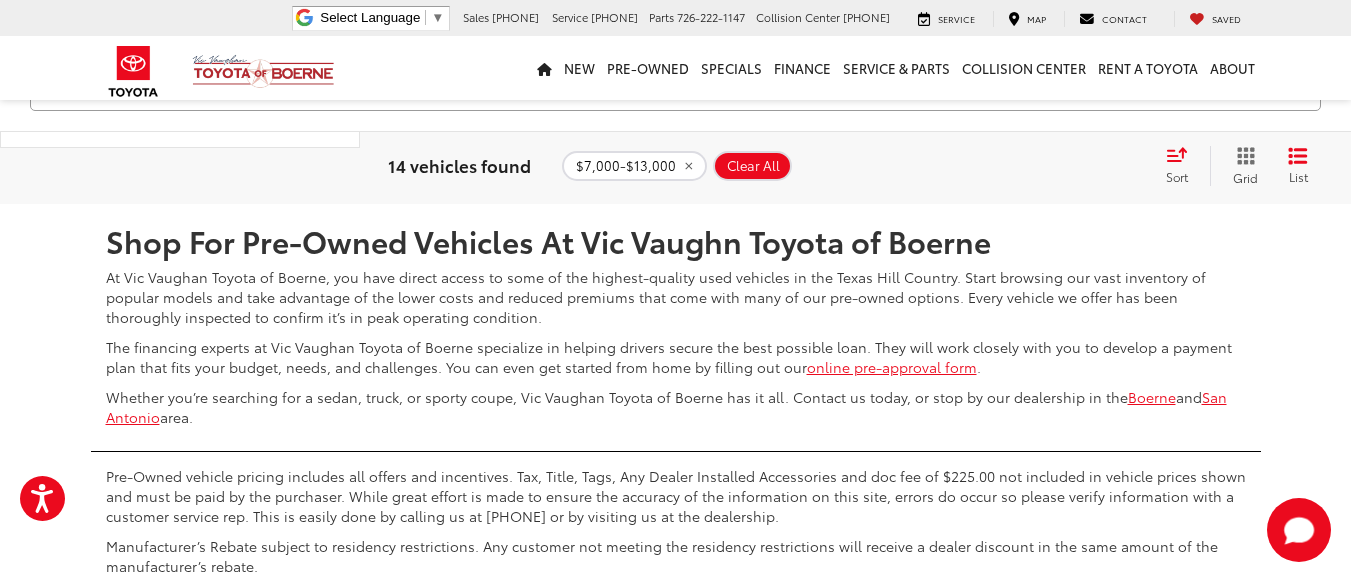 click on "Next" at bounding box center (1103, 145) 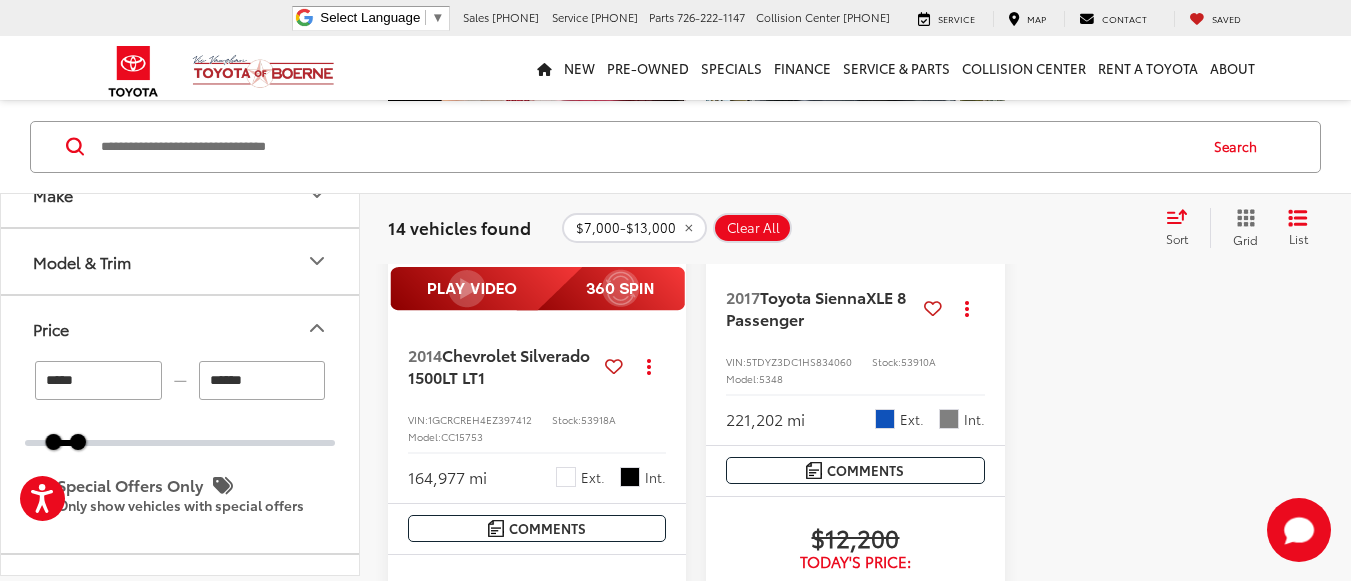 scroll, scrollTop: 300, scrollLeft: 0, axis: vertical 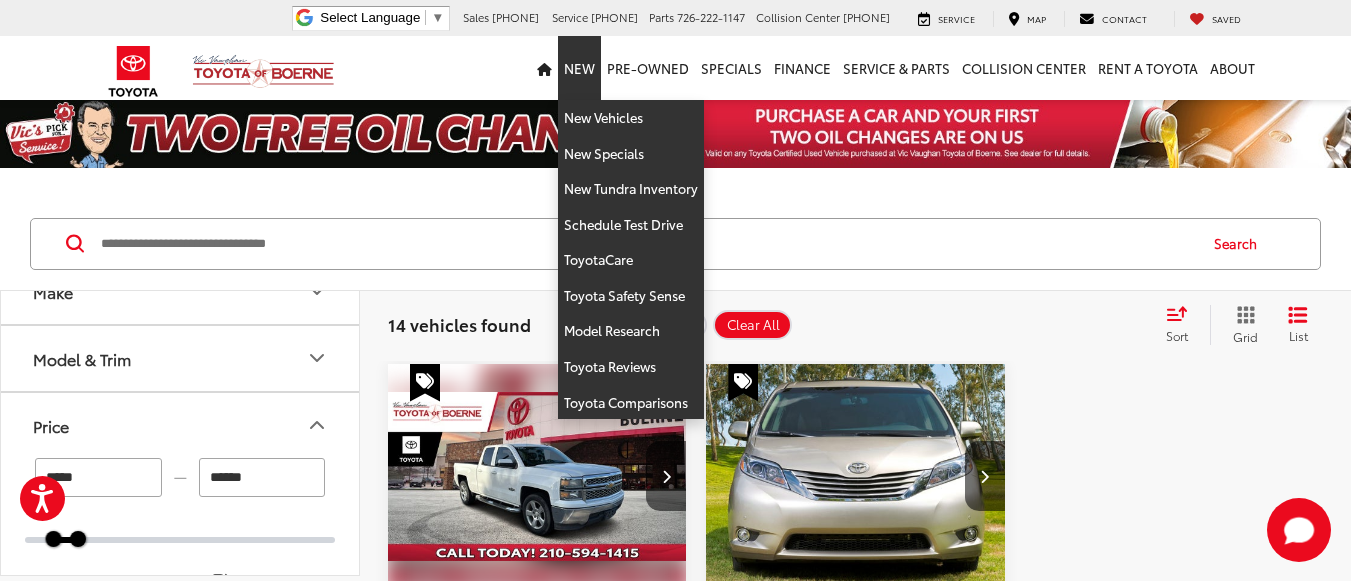 click on "New" at bounding box center [579, 68] 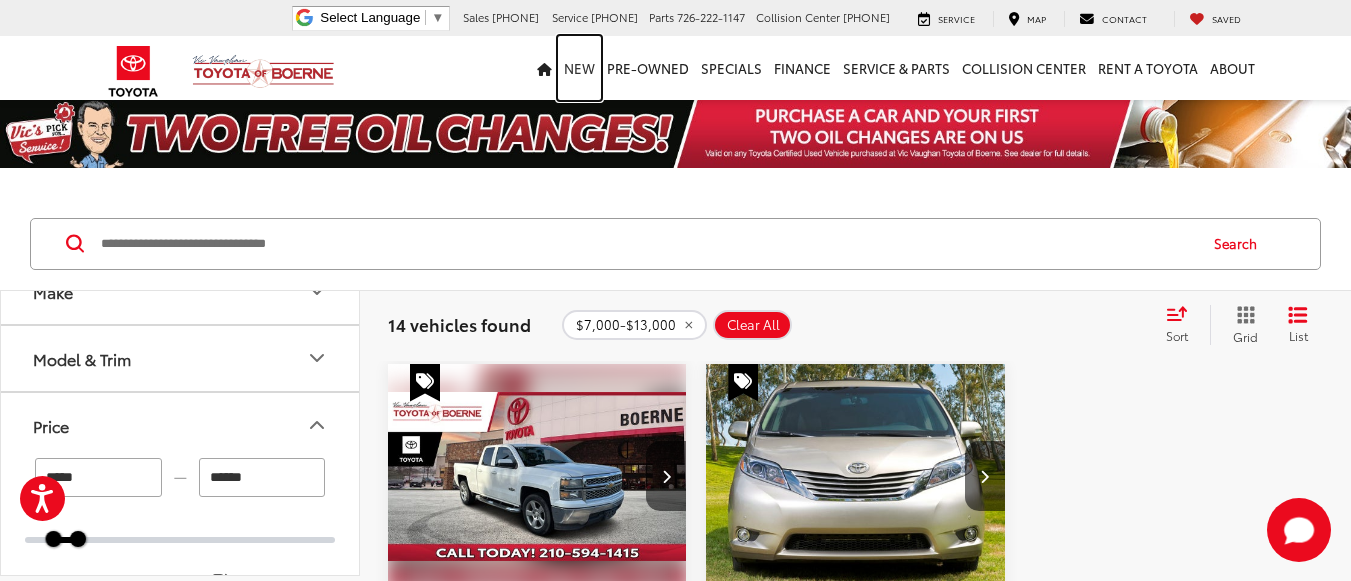 click on "New" at bounding box center (579, 68) 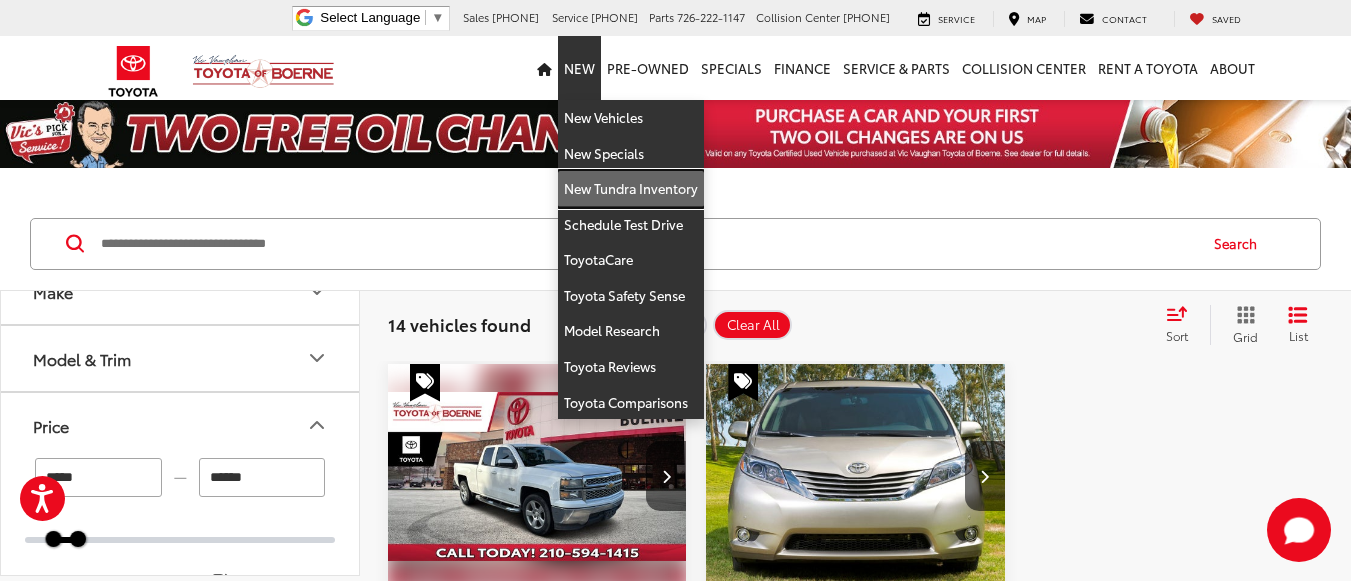 click on "New Tundra Inventory" at bounding box center [631, 189] 